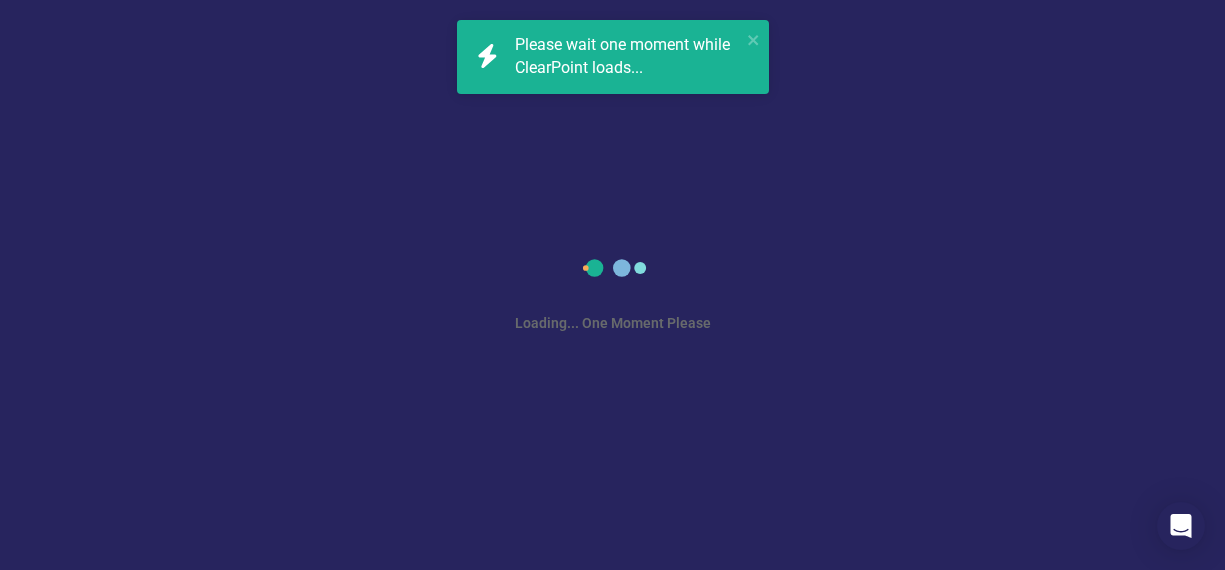 scroll, scrollTop: 0, scrollLeft: 0, axis: both 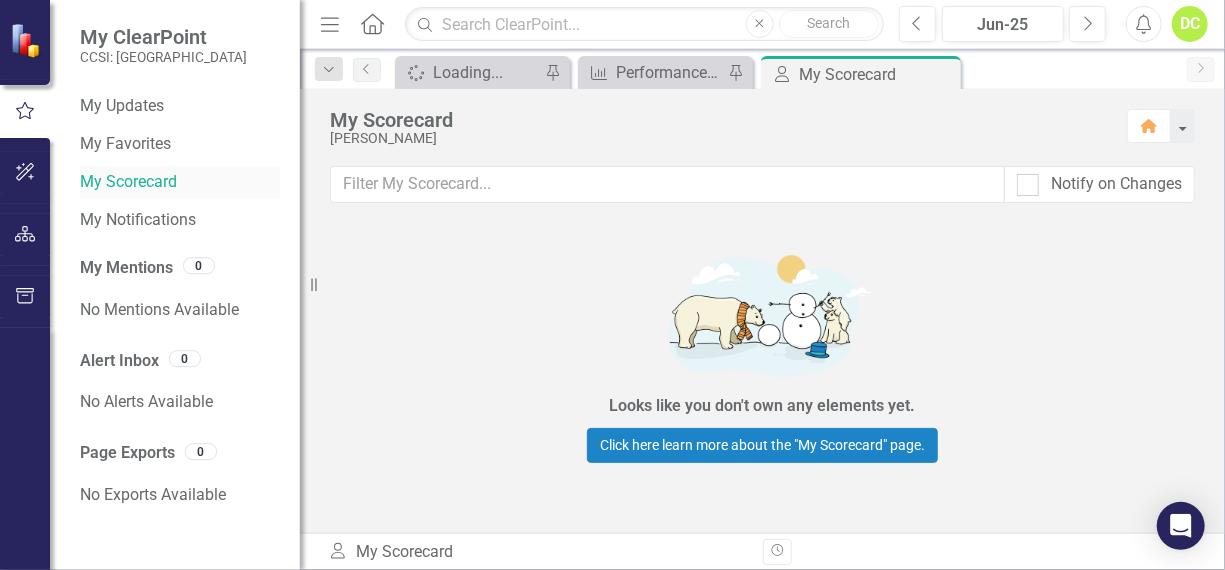 click on "My Scorecard" at bounding box center [180, 182] 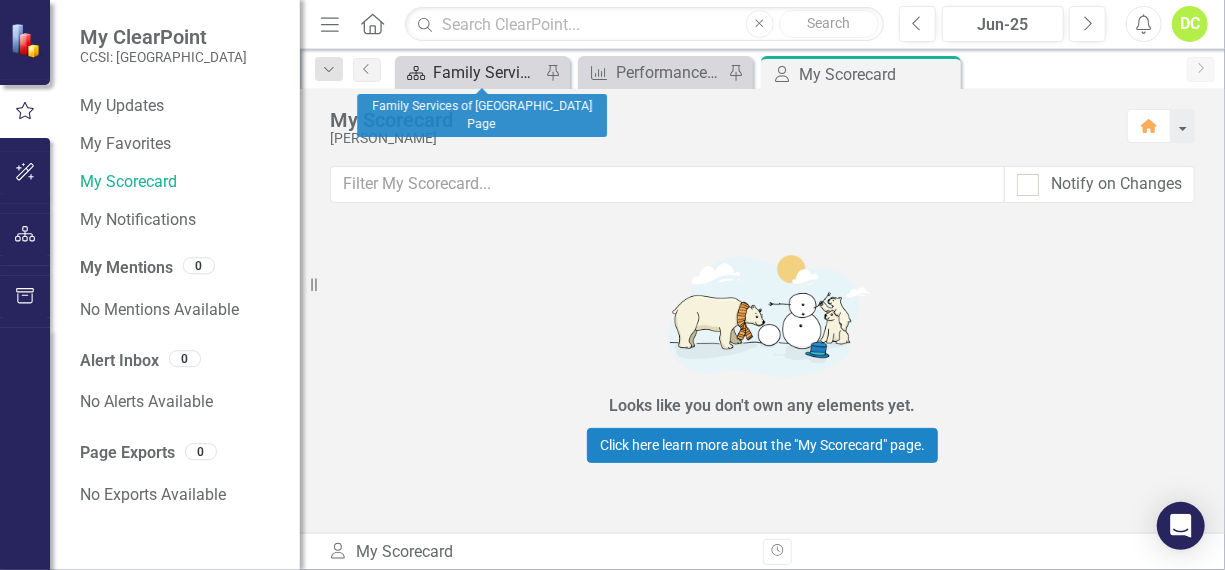 click on "Family Services of [GEOGRAPHIC_DATA] Page" at bounding box center (486, 72) 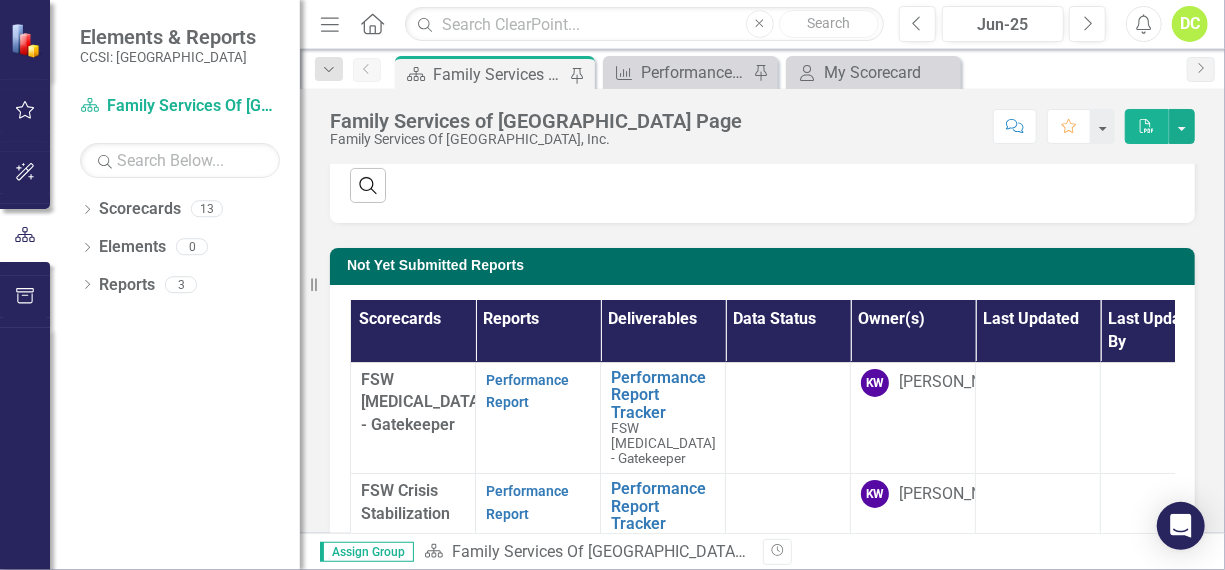 scroll, scrollTop: 339, scrollLeft: 0, axis: vertical 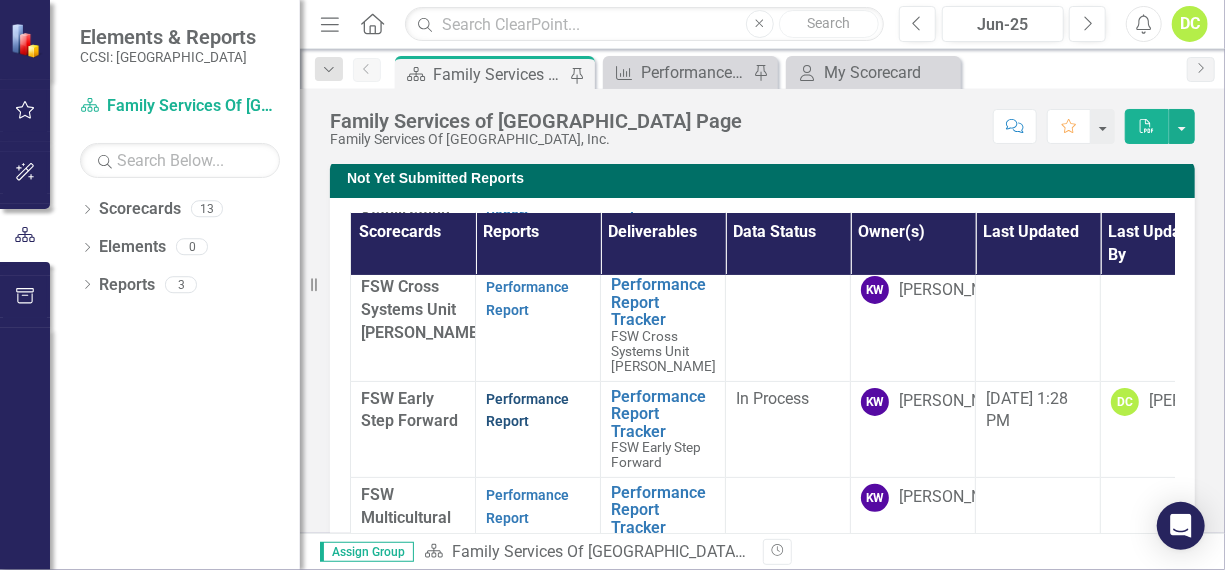 click on "Performance Report" at bounding box center [527, 410] 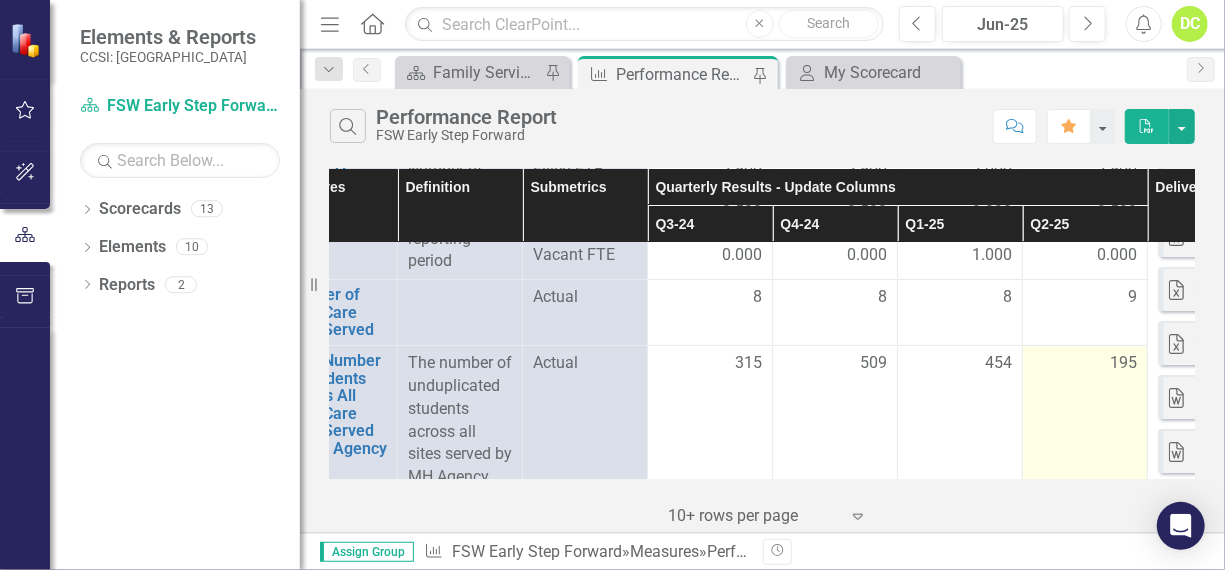 scroll, scrollTop: 91, scrollLeft: 275, axis: both 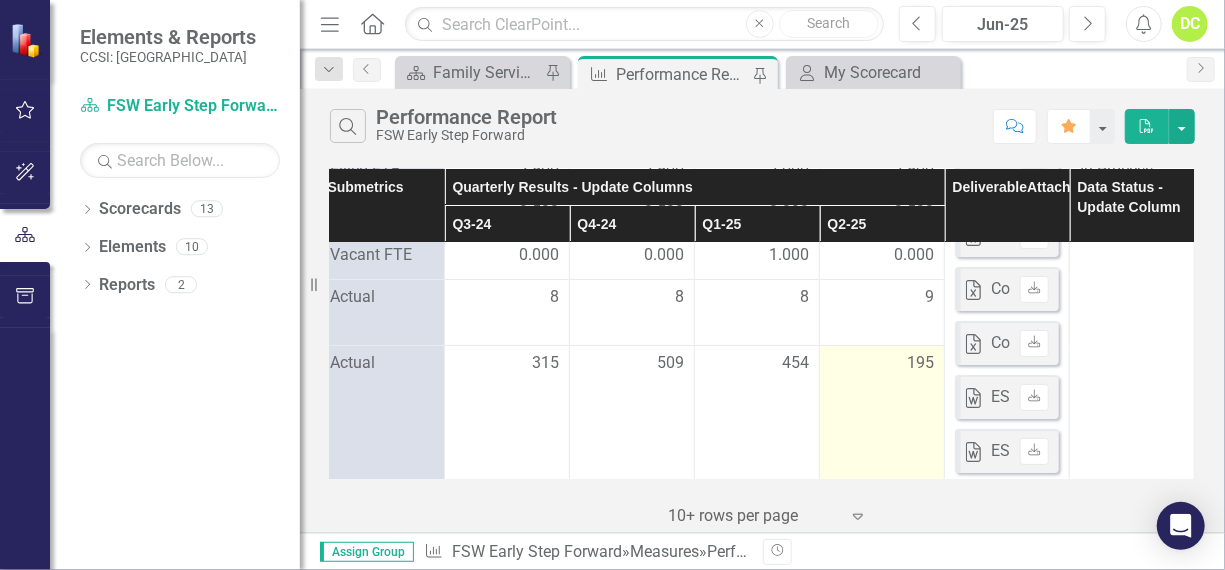 click on "195" at bounding box center [882, 421] 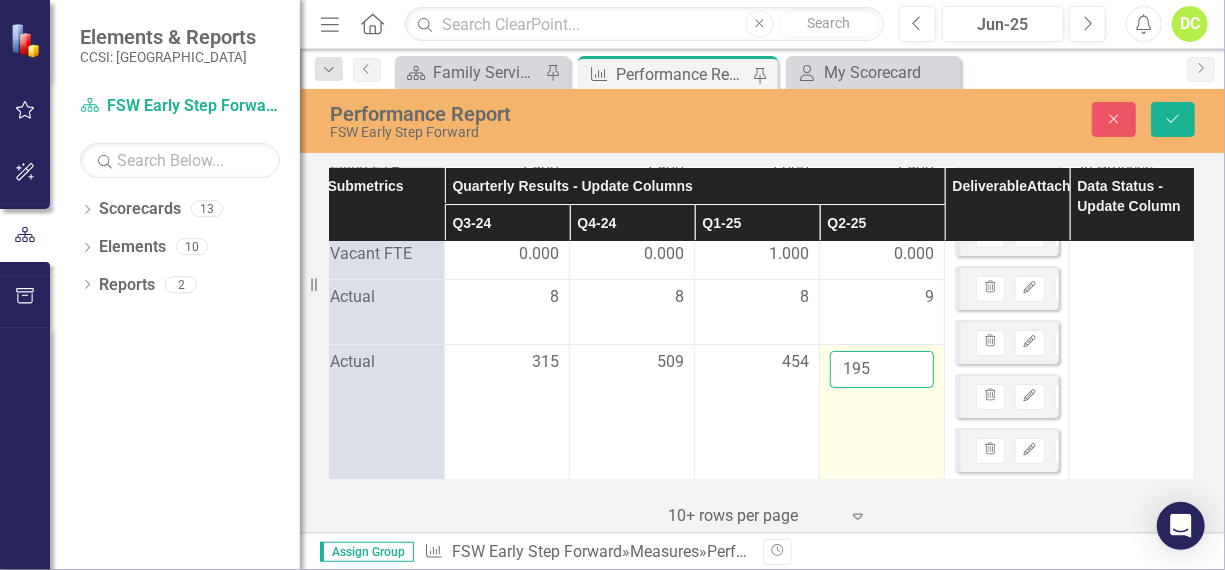 click on "195" at bounding box center (882, 369) 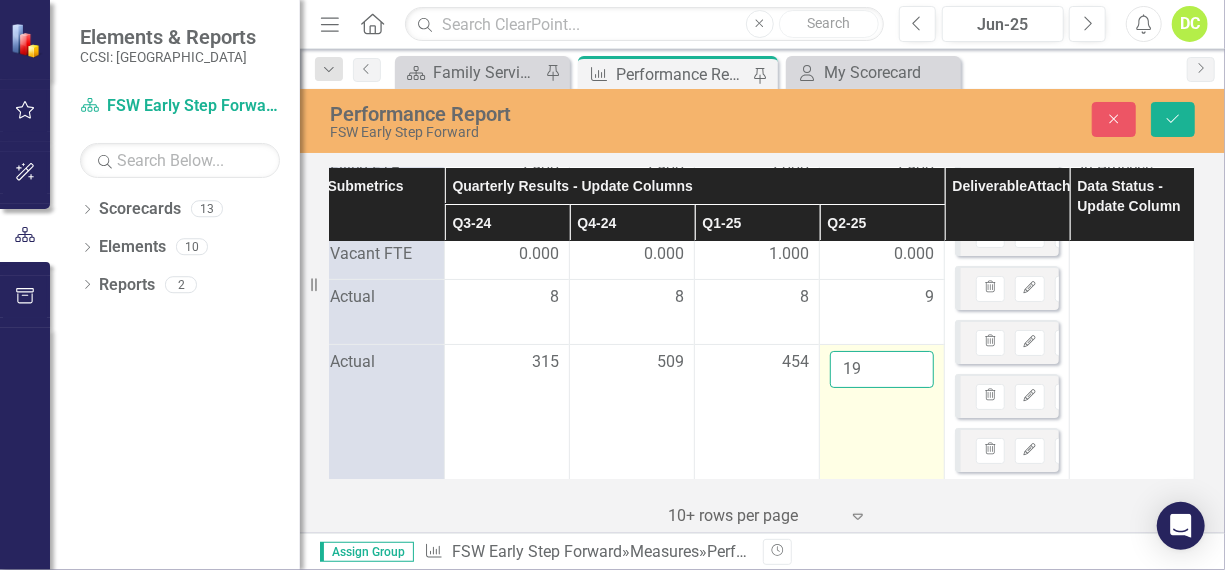 type on "1" 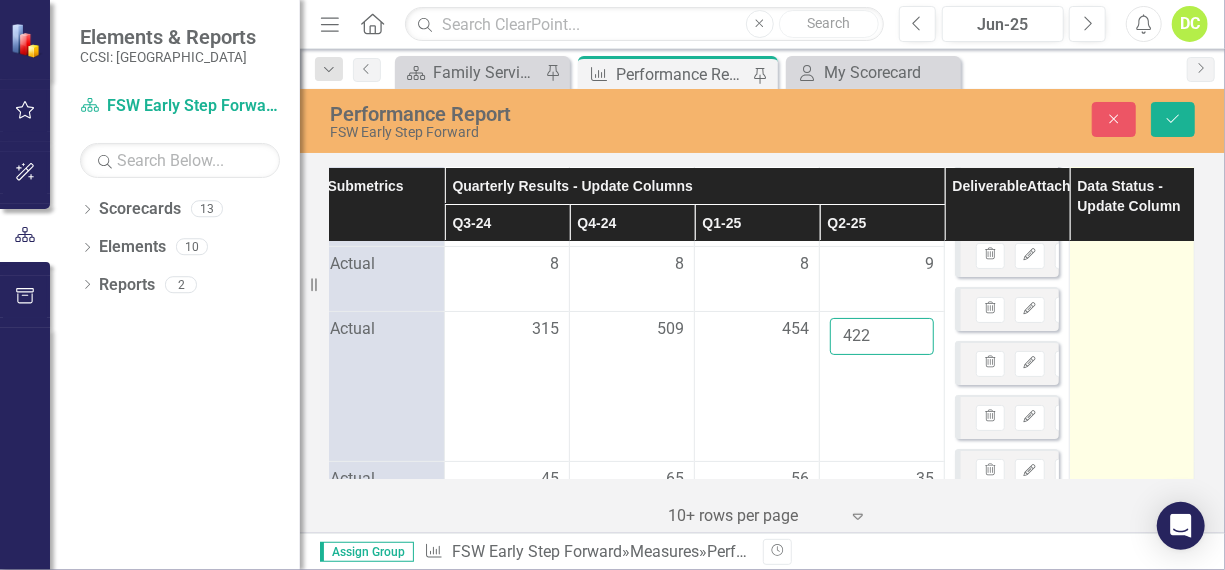 scroll, scrollTop: 136, scrollLeft: 275, axis: both 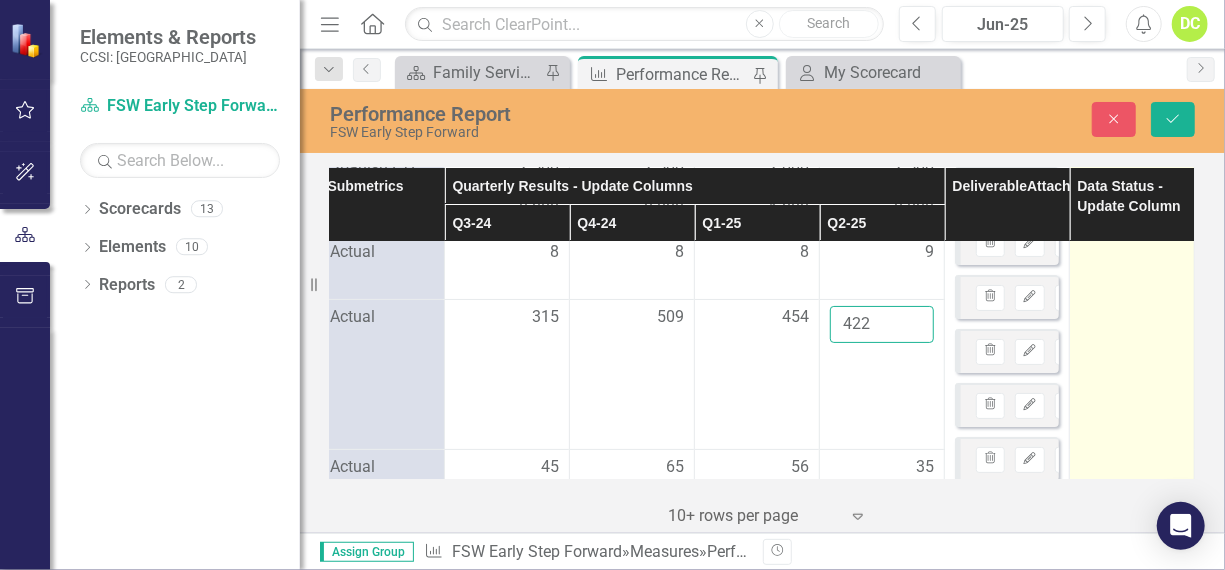 type on "422" 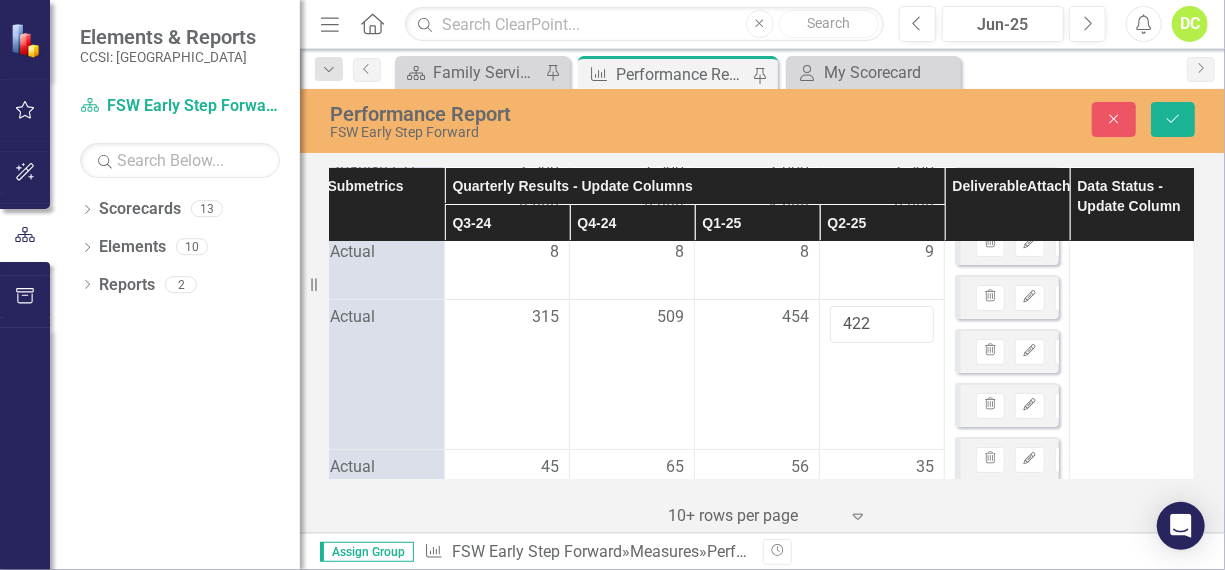 click on "Q4-24" at bounding box center (632, 223) 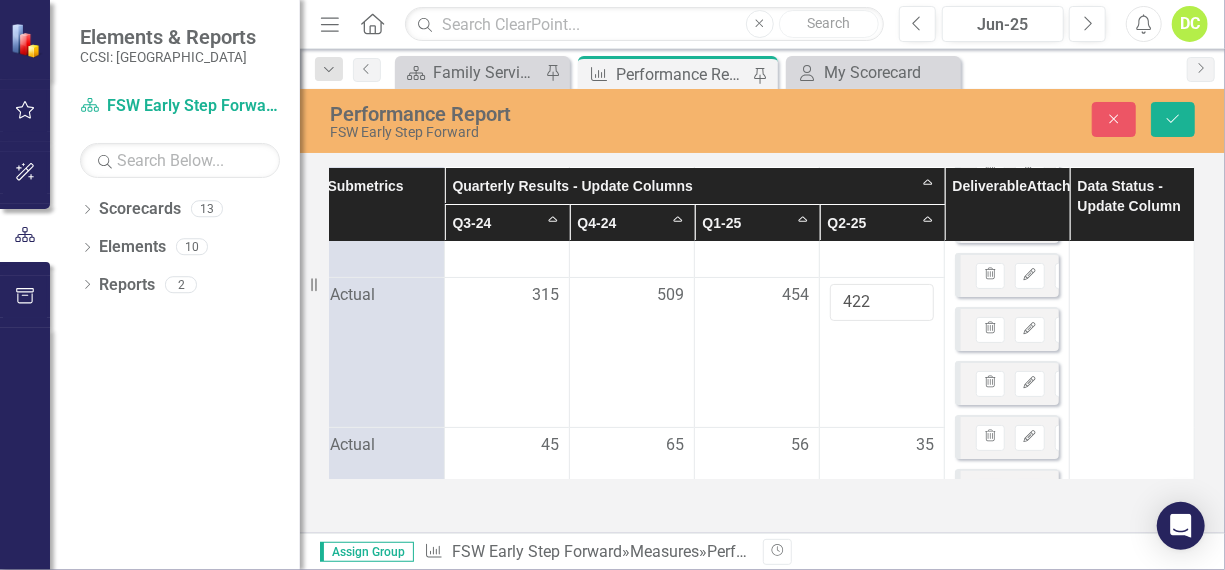 scroll, scrollTop: 157, scrollLeft: 275, axis: both 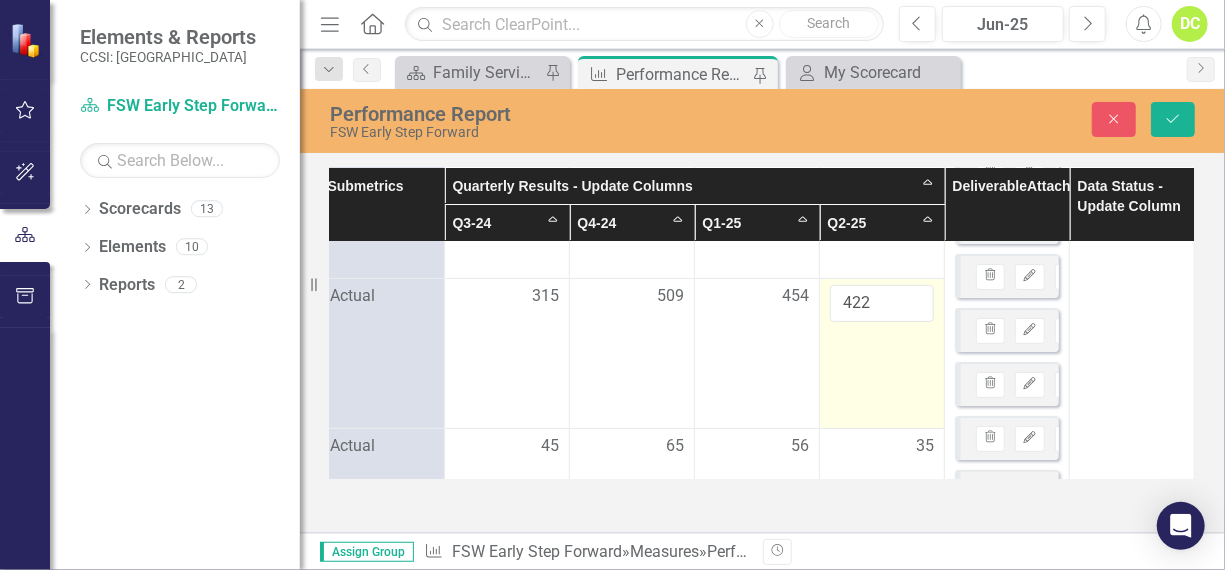 click on "422" at bounding box center [882, 354] 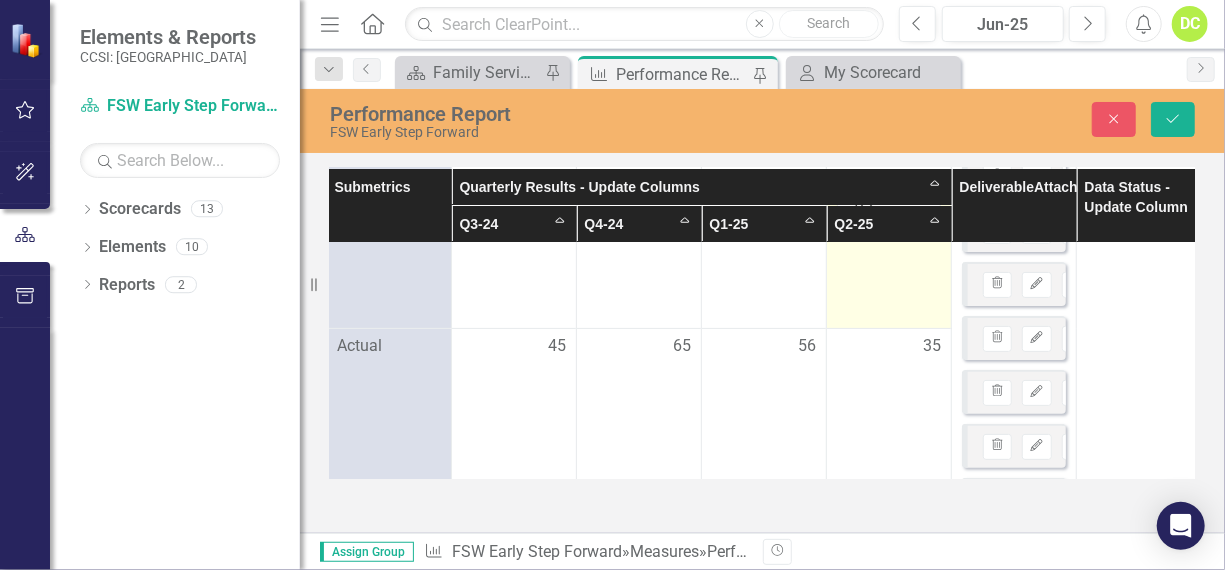 scroll, scrollTop: 257, scrollLeft: 275, axis: both 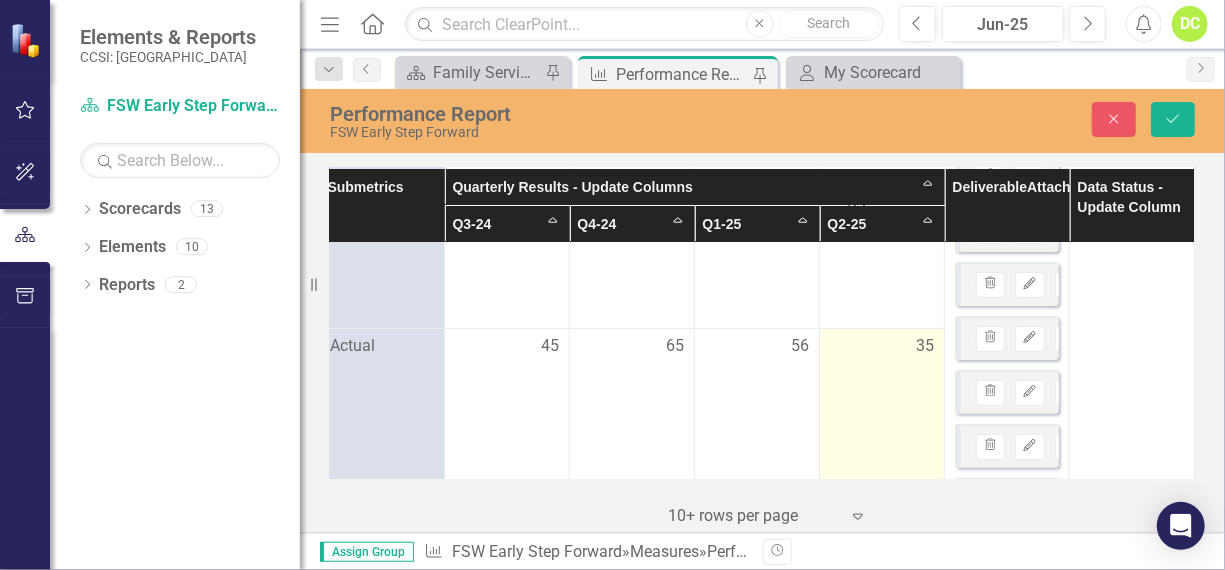 click on "35" at bounding box center (925, 346) 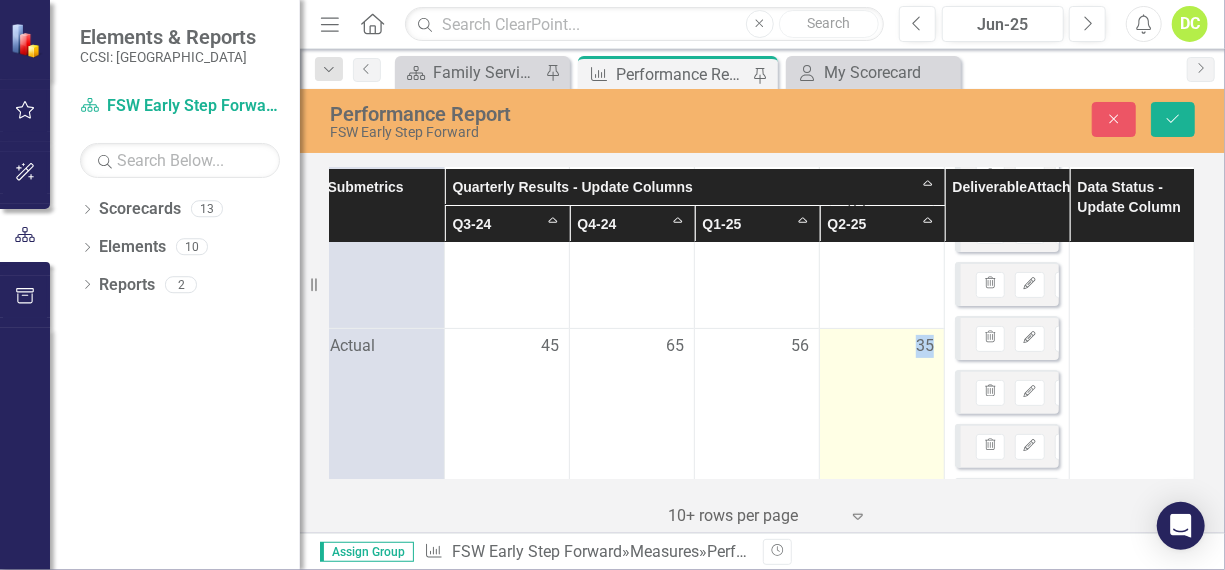 click on "35" at bounding box center (925, 346) 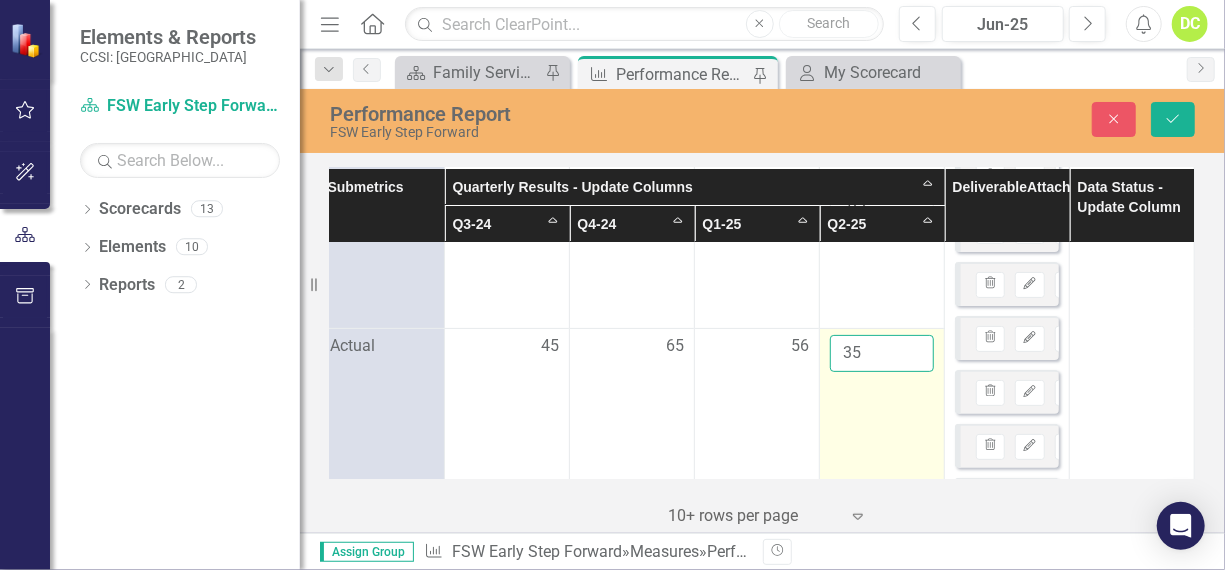 drag, startPoint x: 907, startPoint y: 344, endPoint x: 855, endPoint y: 346, distance: 52.03845 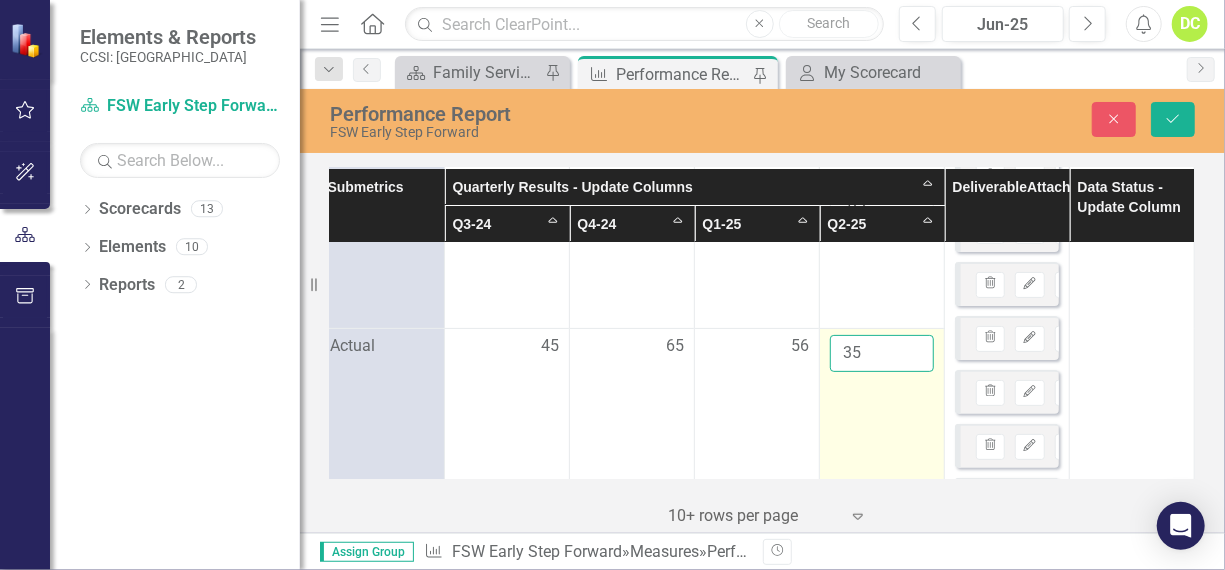click on "35" at bounding box center [882, 353] 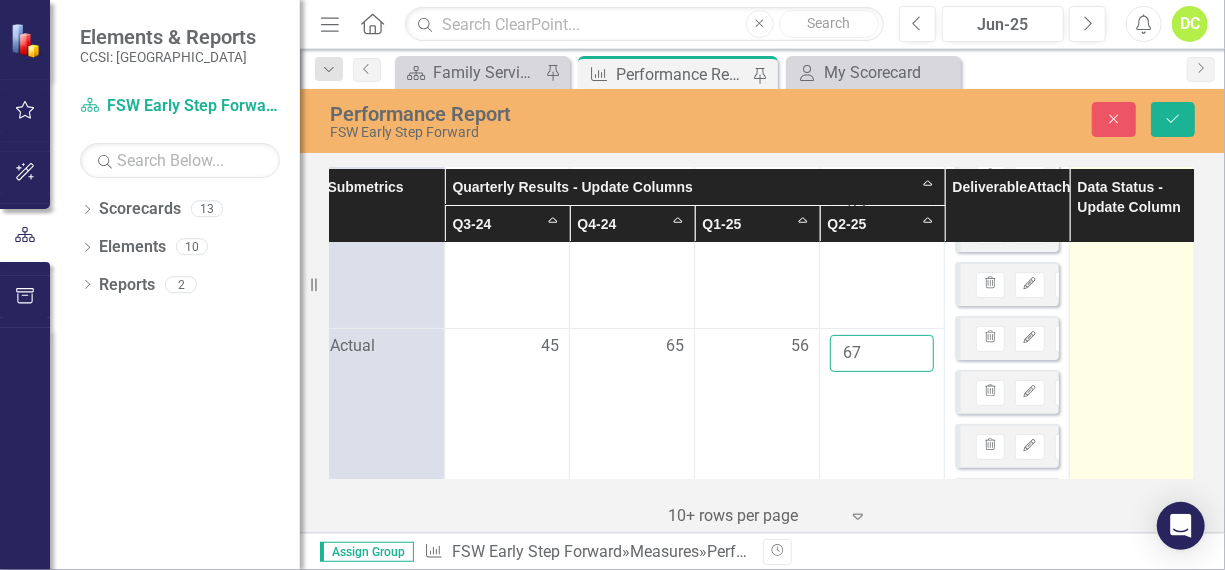 type on "67" 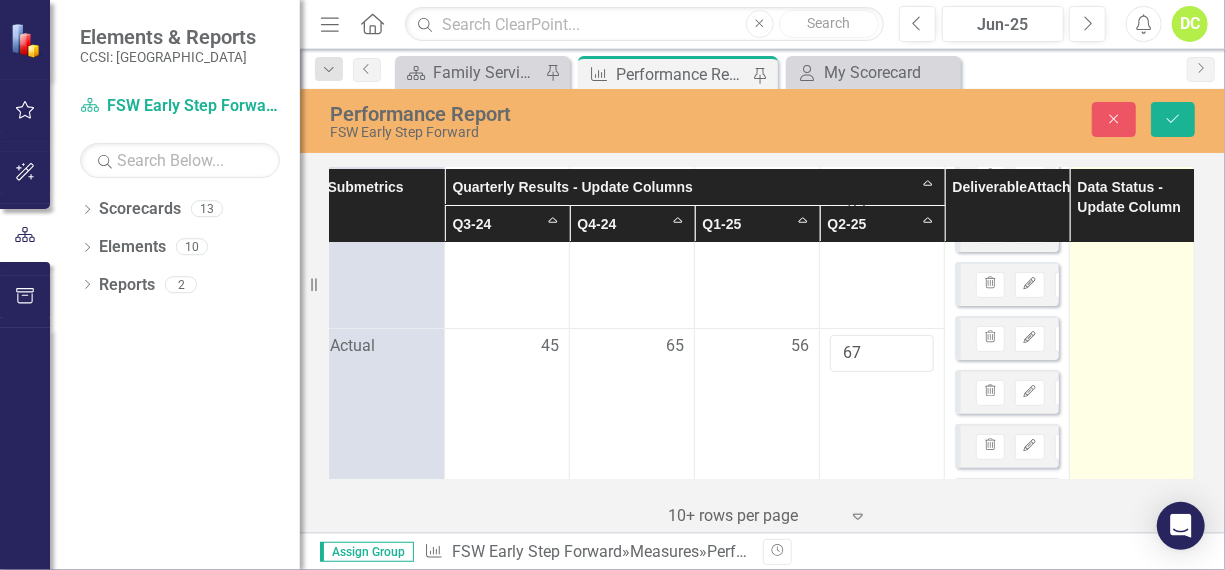 click on "In Process" at bounding box center (1132, 1347) 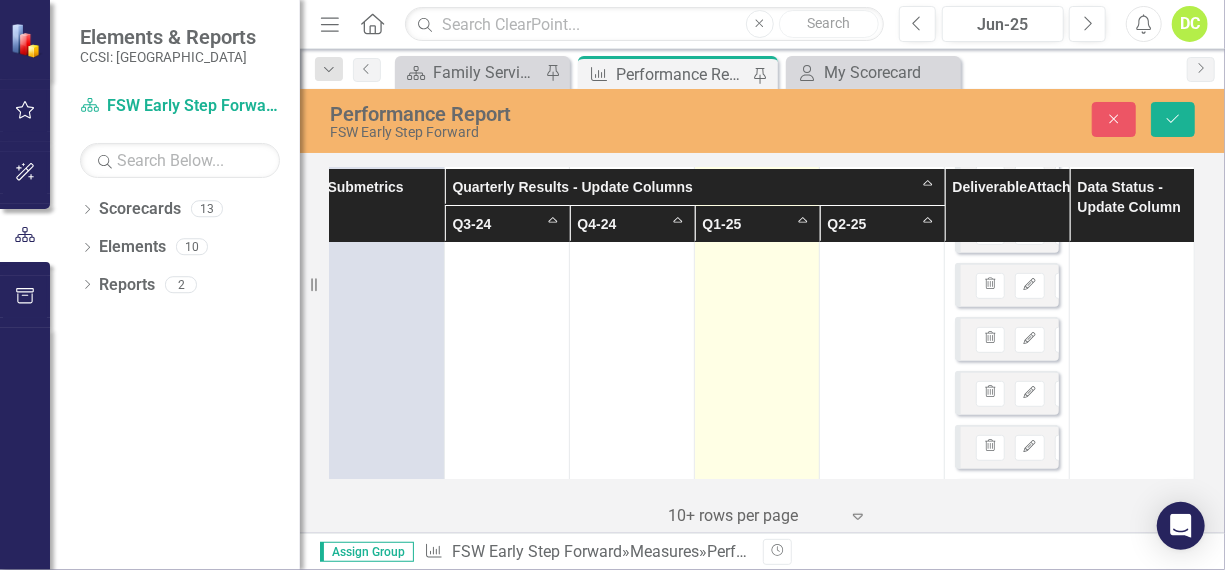 click on "56" at bounding box center [757, 326] 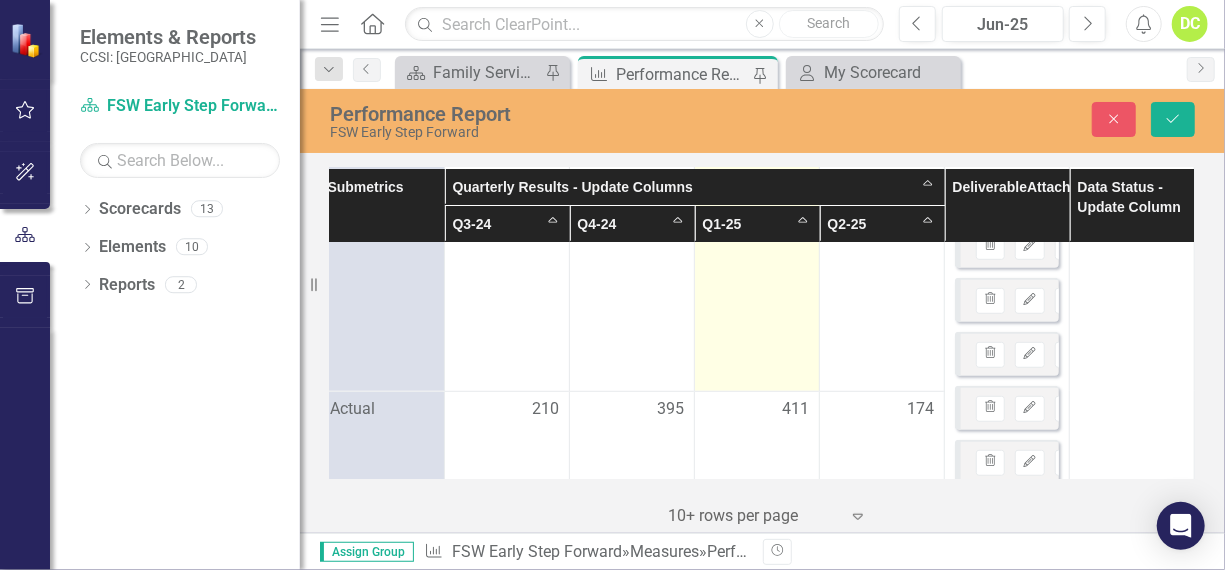scroll, scrollTop: 625, scrollLeft: 275, axis: both 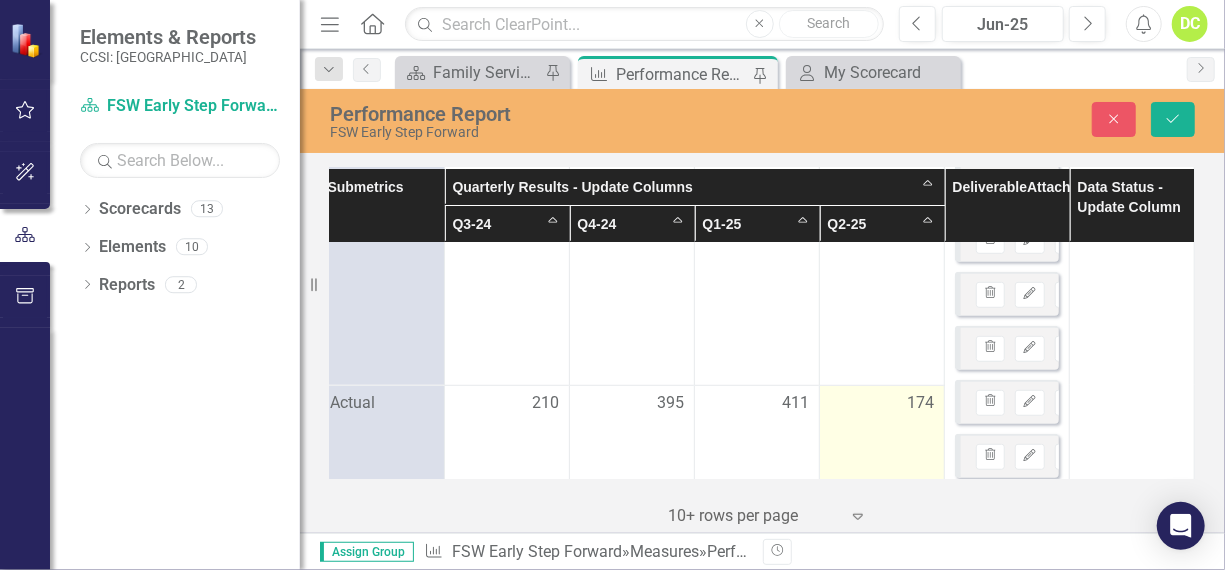 click on "174" at bounding box center [882, 620] 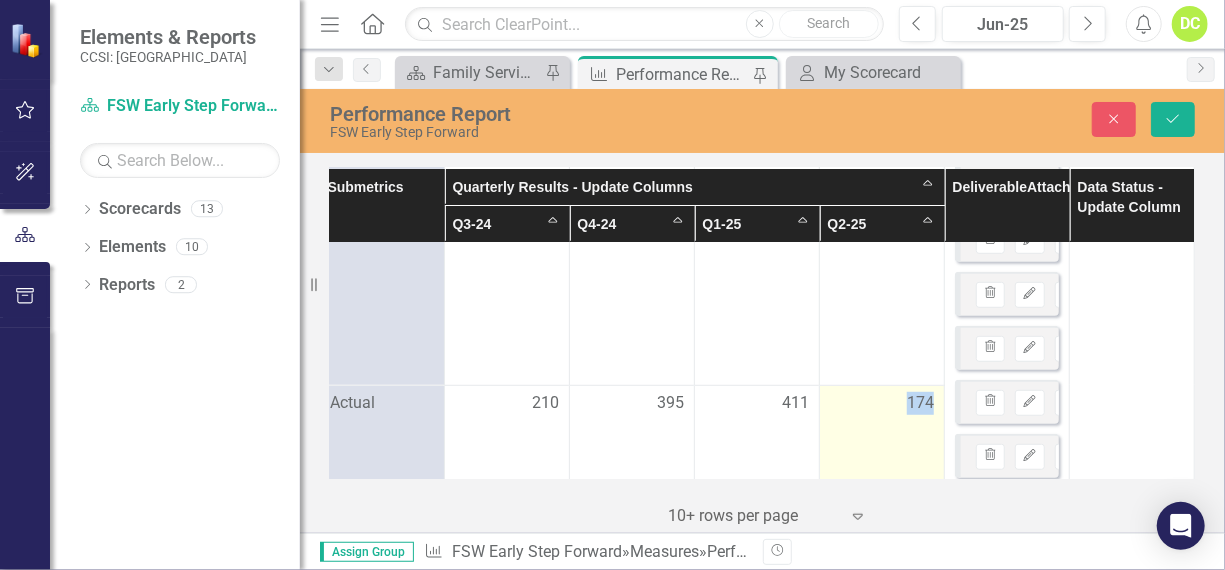 click on "174" at bounding box center (882, 620) 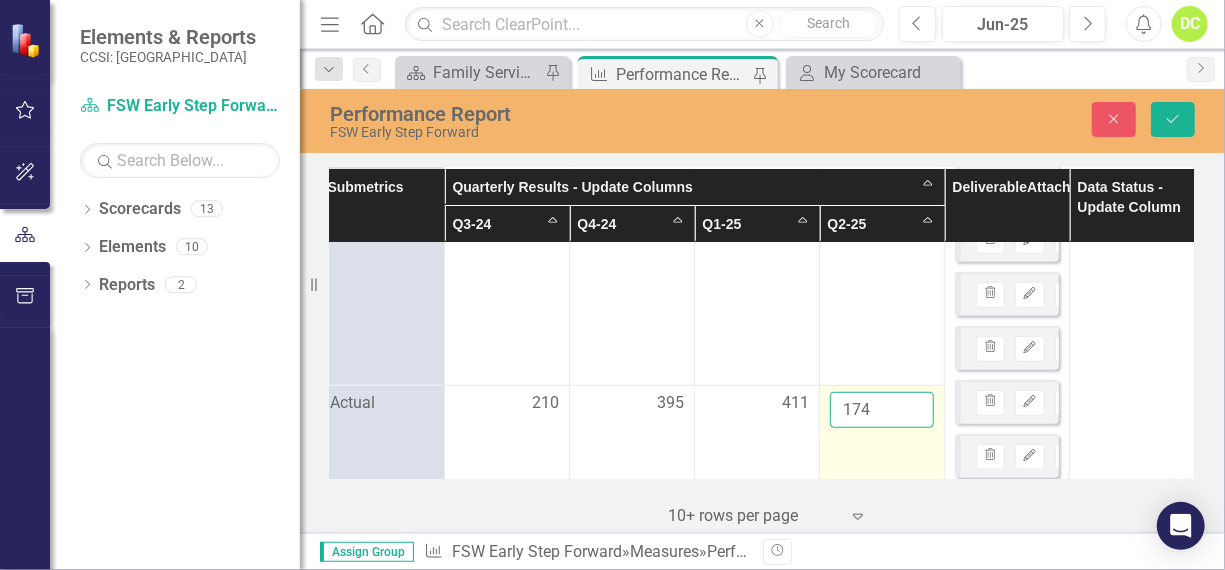 drag, startPoint x: 897, startPoint y: 416, endPoint x: 877, endPoint y: 408, distance: 21.540659 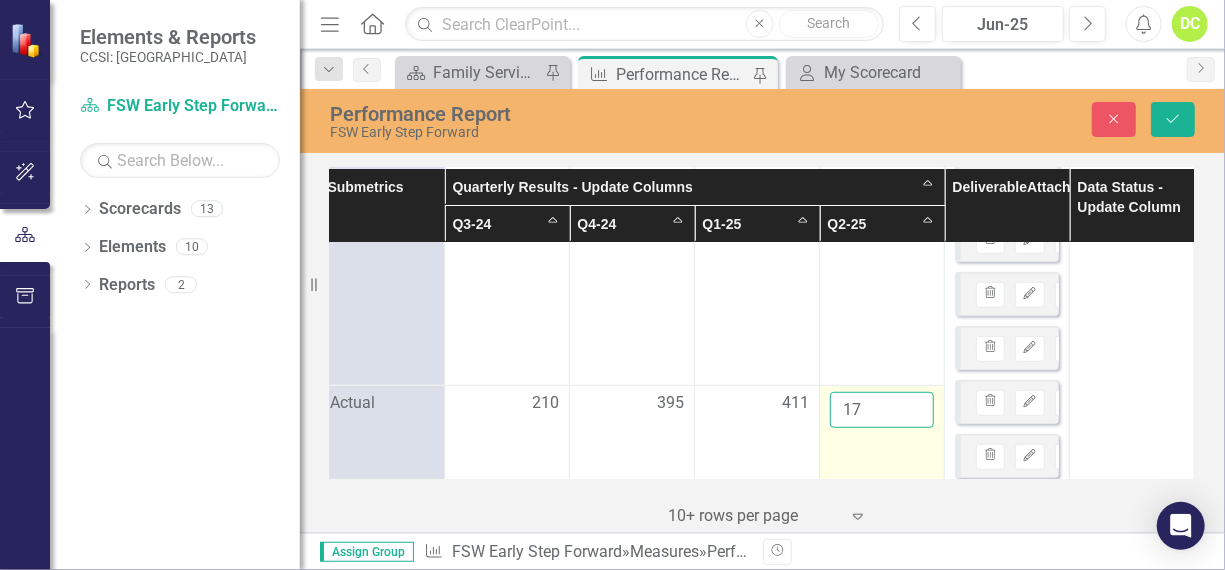 type on "1" 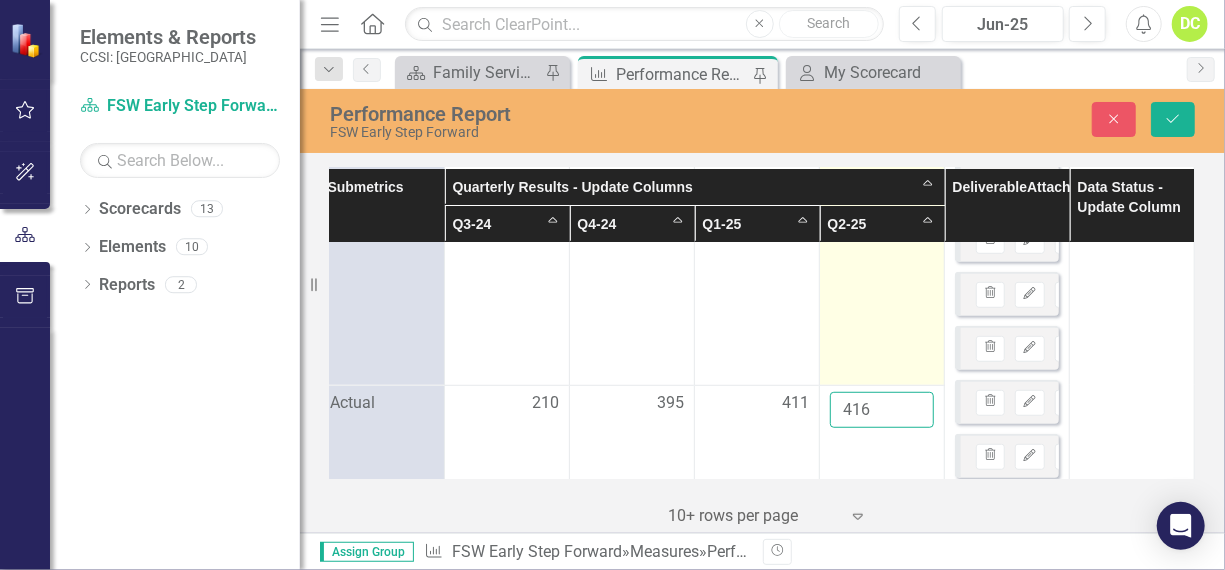 type on "416" 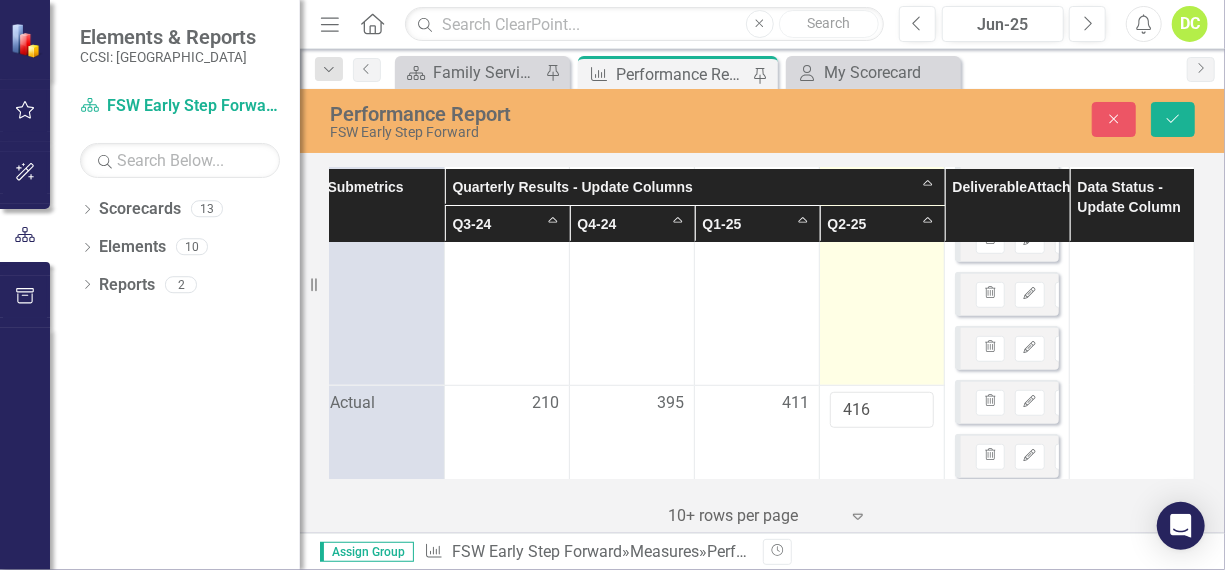 click on "67" at bounding box center (882, 173) 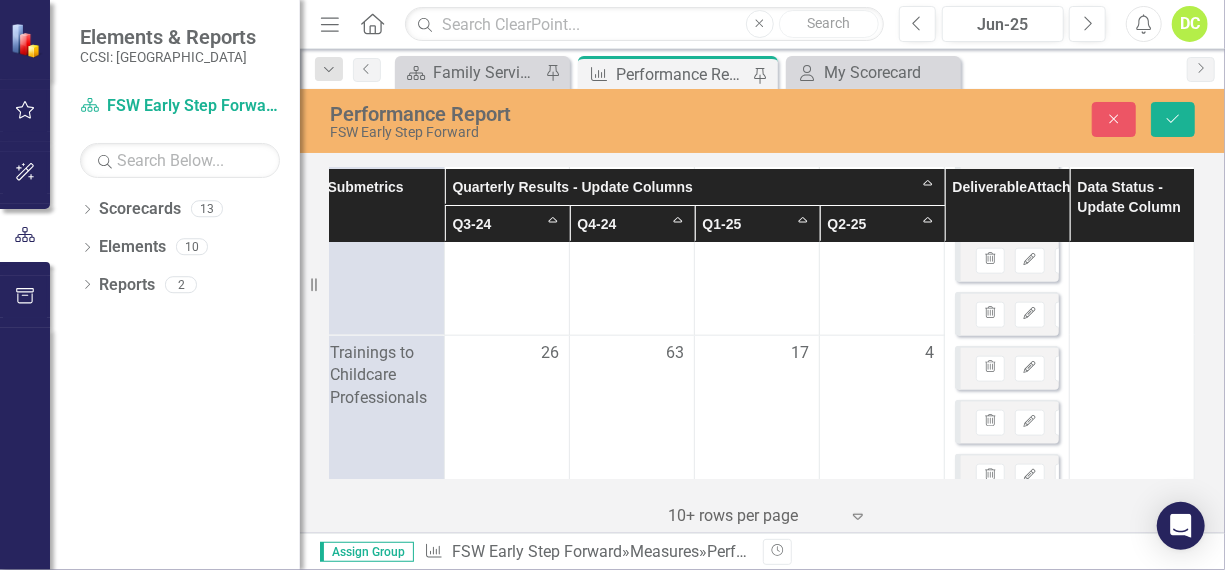 scroll, scrollTop: 1146, scrollLeft: 275, axis: both 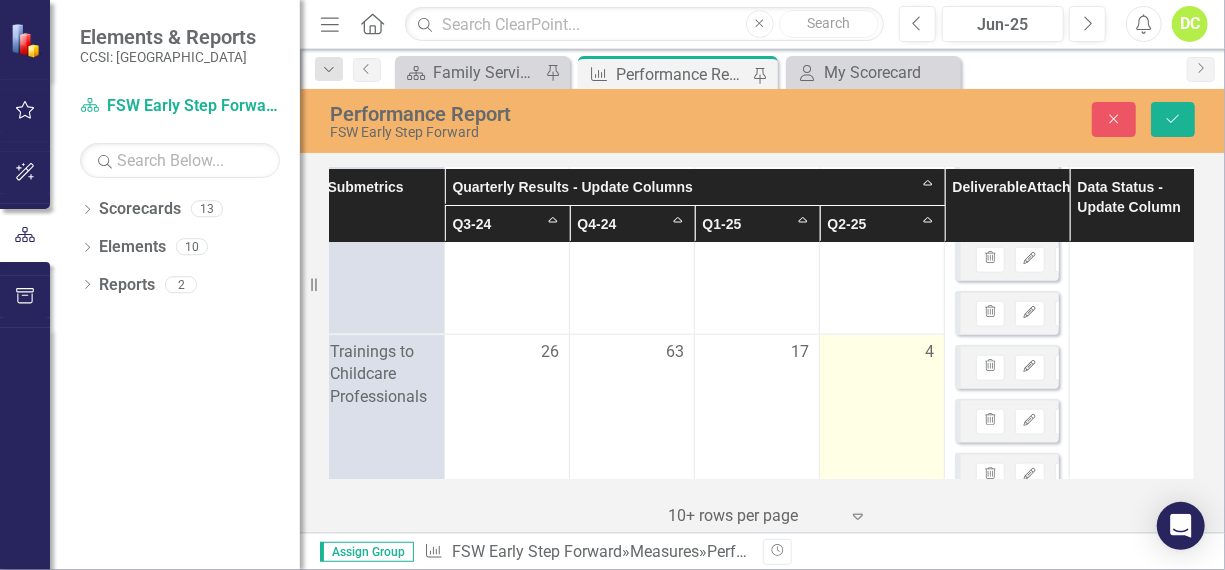 click on "4" at bounding box center [882, 352] 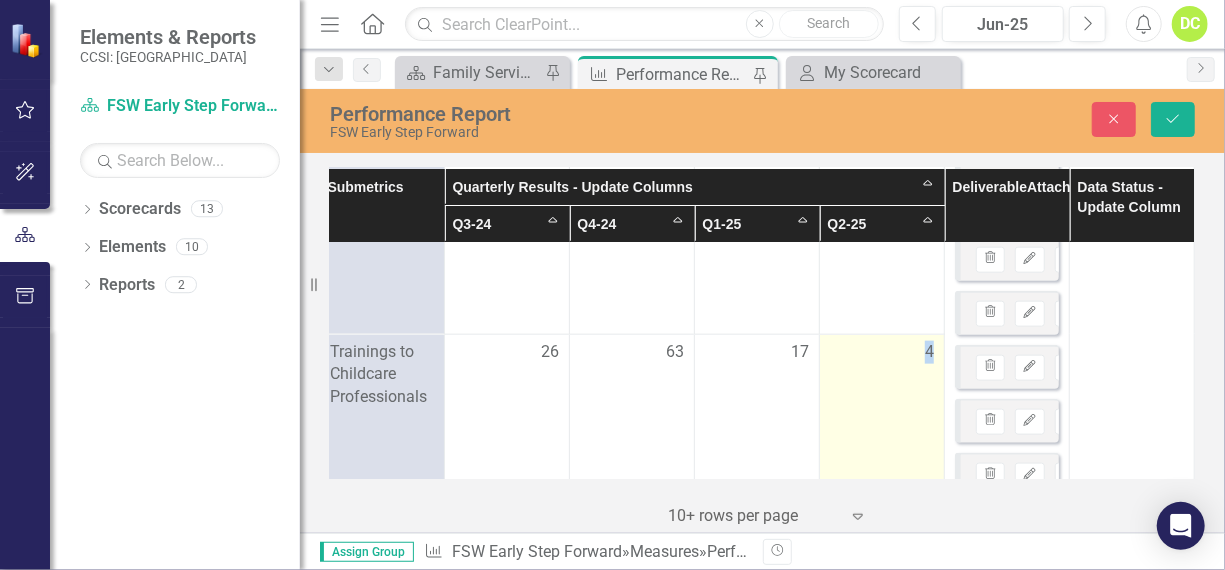 click on "4" at bounding box center [882, 352] 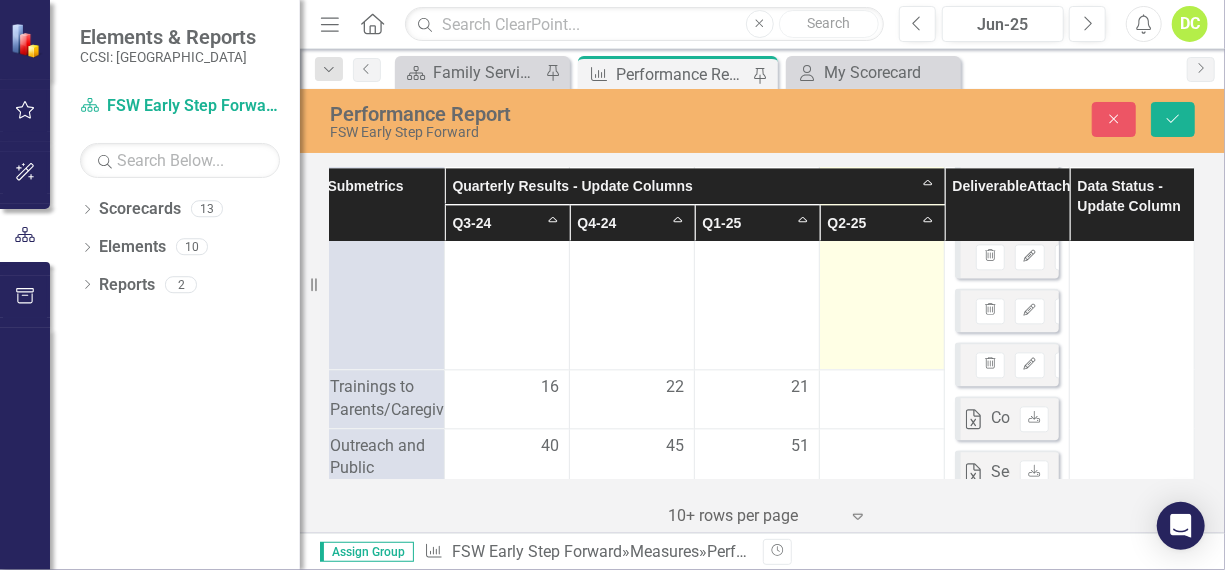 click on "FSW Early Step Forward" at bounding box center [565, 132] 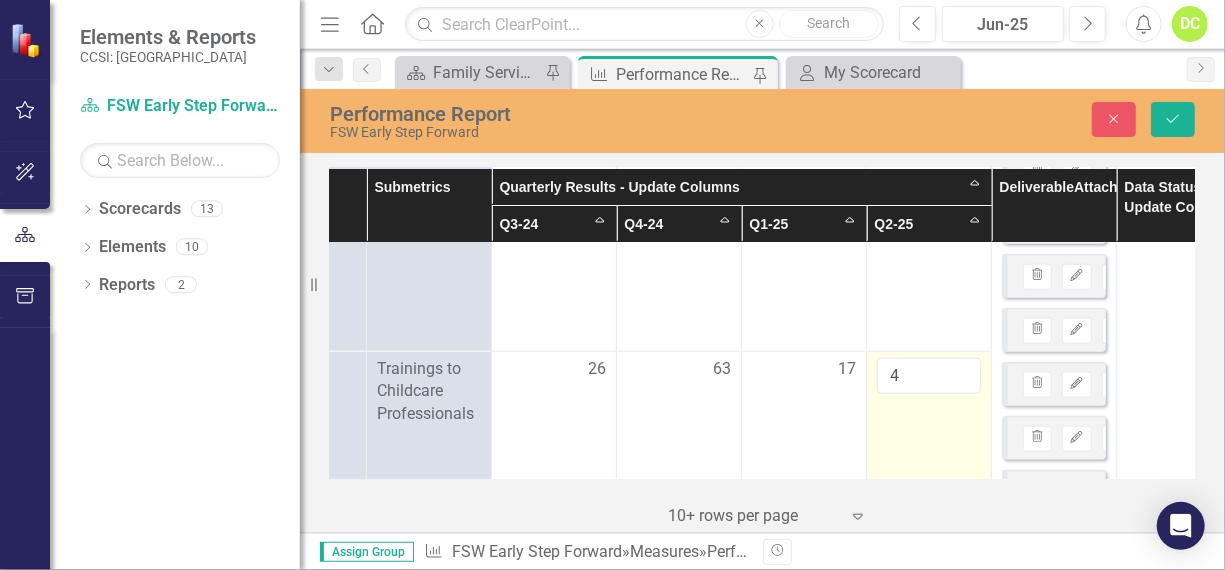 scroll, scrollTop: 1124, scrollLeft: 214, axis: both 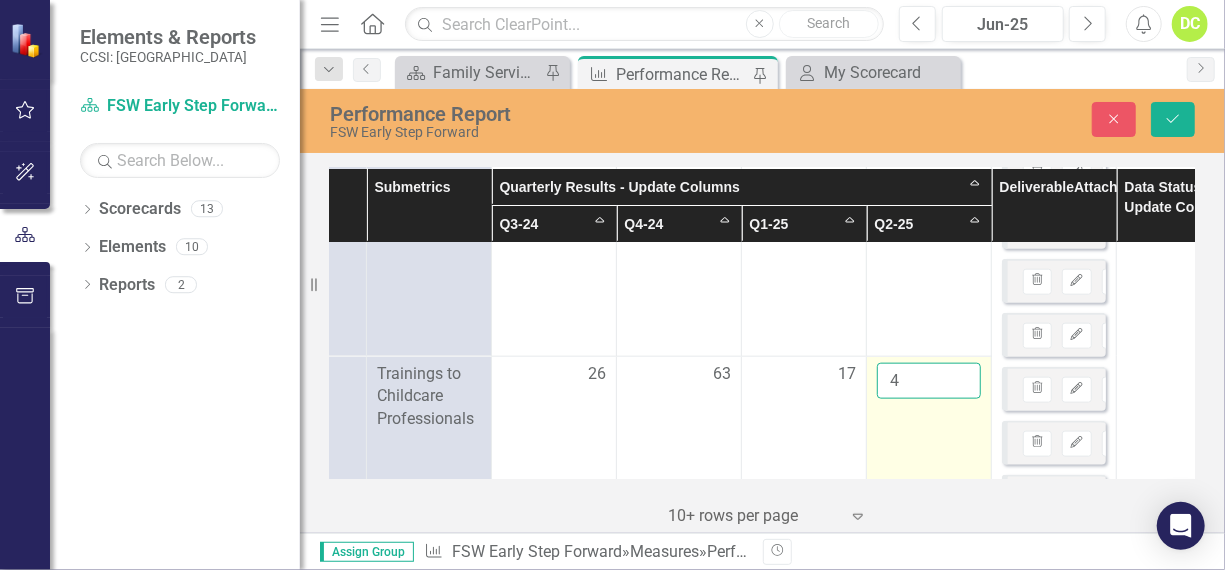 click on "4" at bounding box center [929, 381] 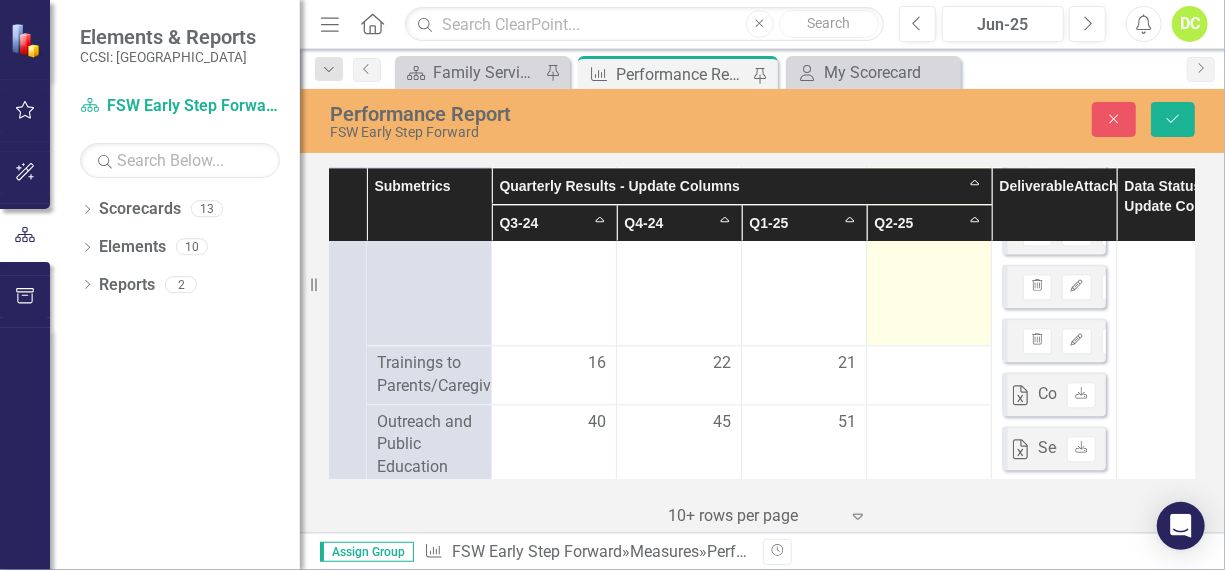 scroll, scrollTop: 2239, scrollLeft: 214, axis: both 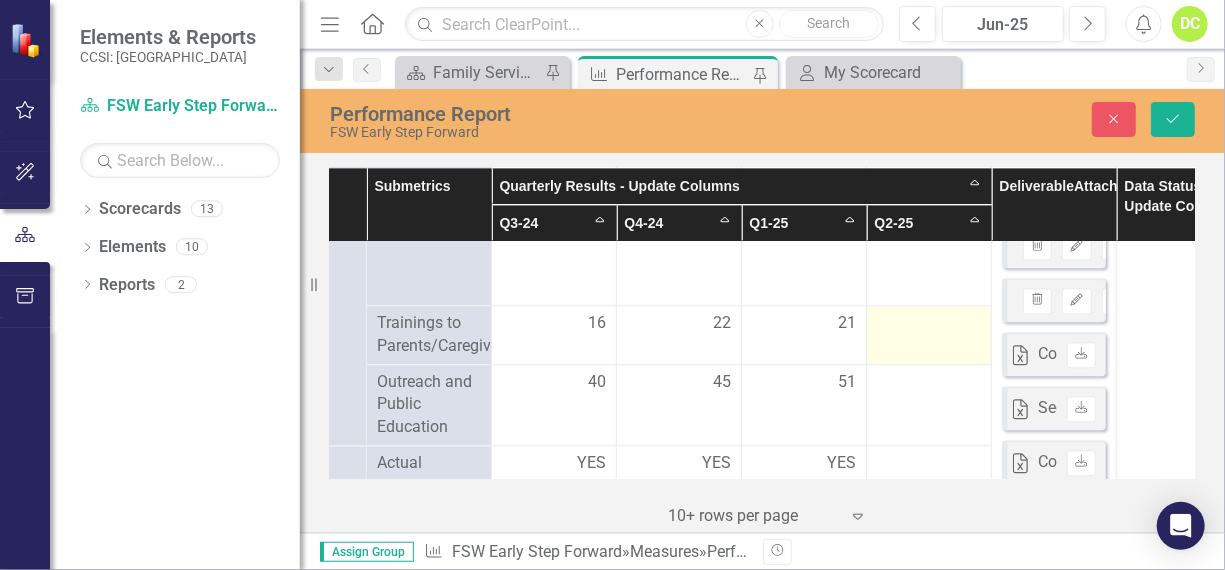 type on "9" 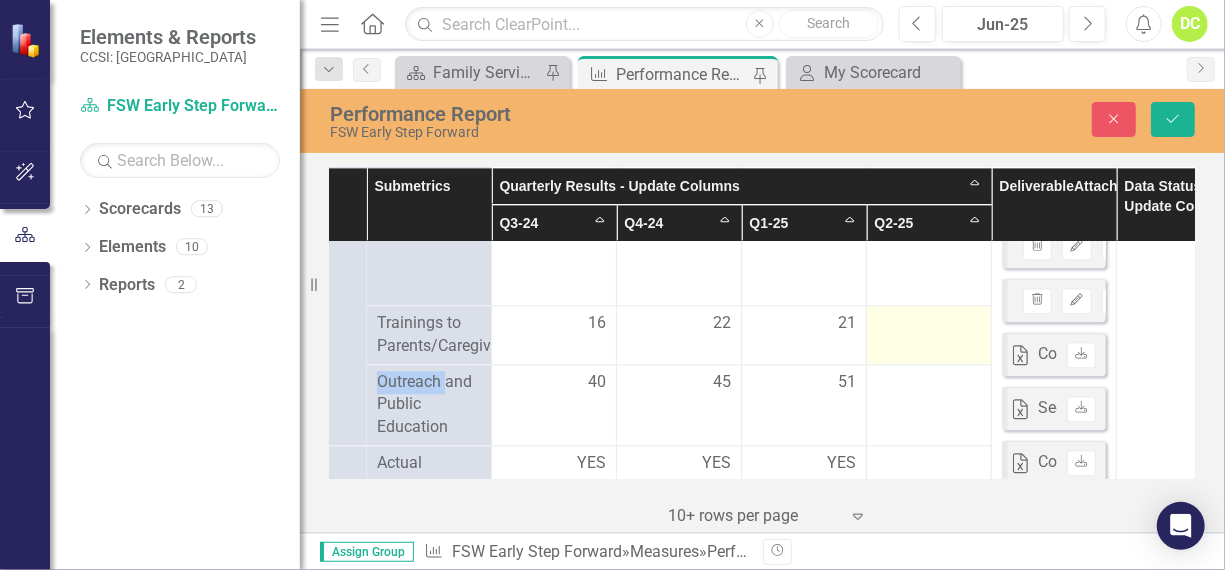 click at bounding box center [929, 324] 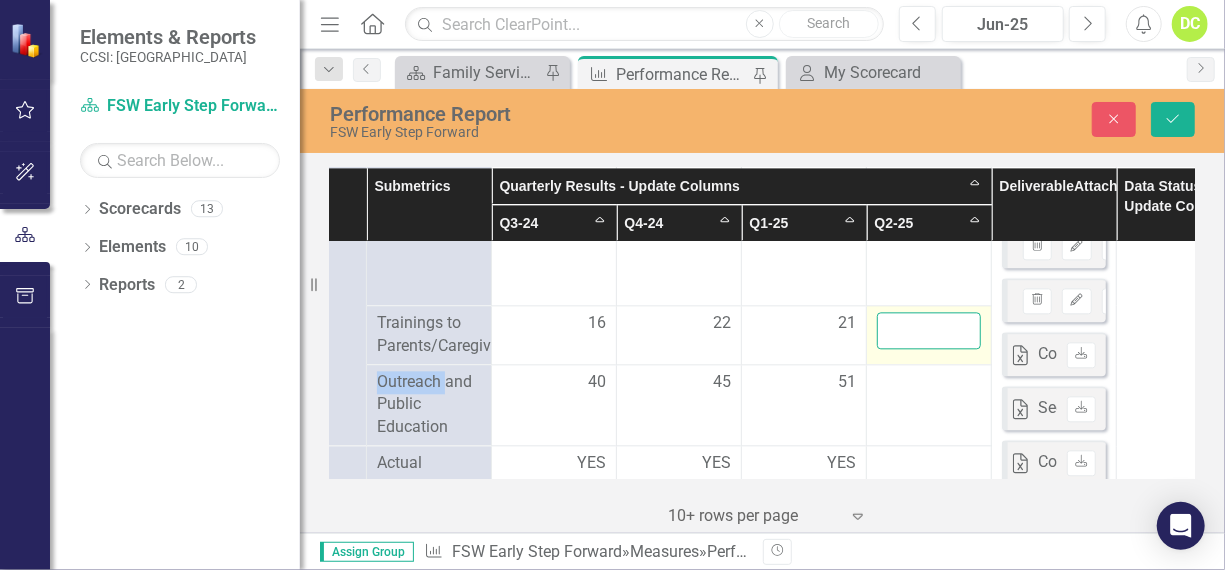 click at bounding box center (929, 330) 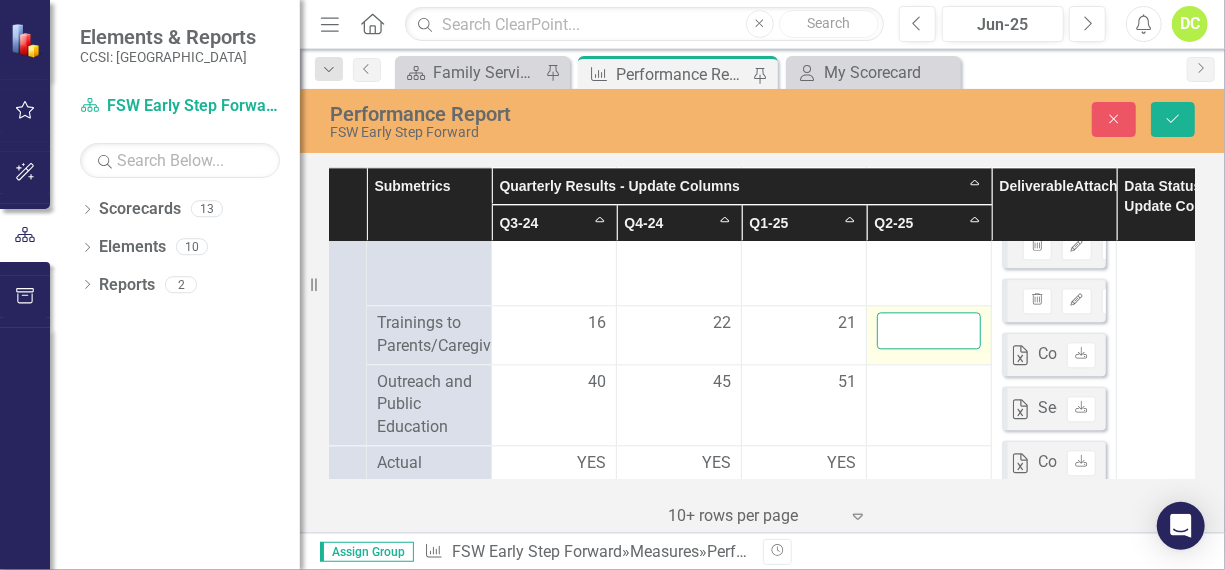 click at bounding box center (929, 330) 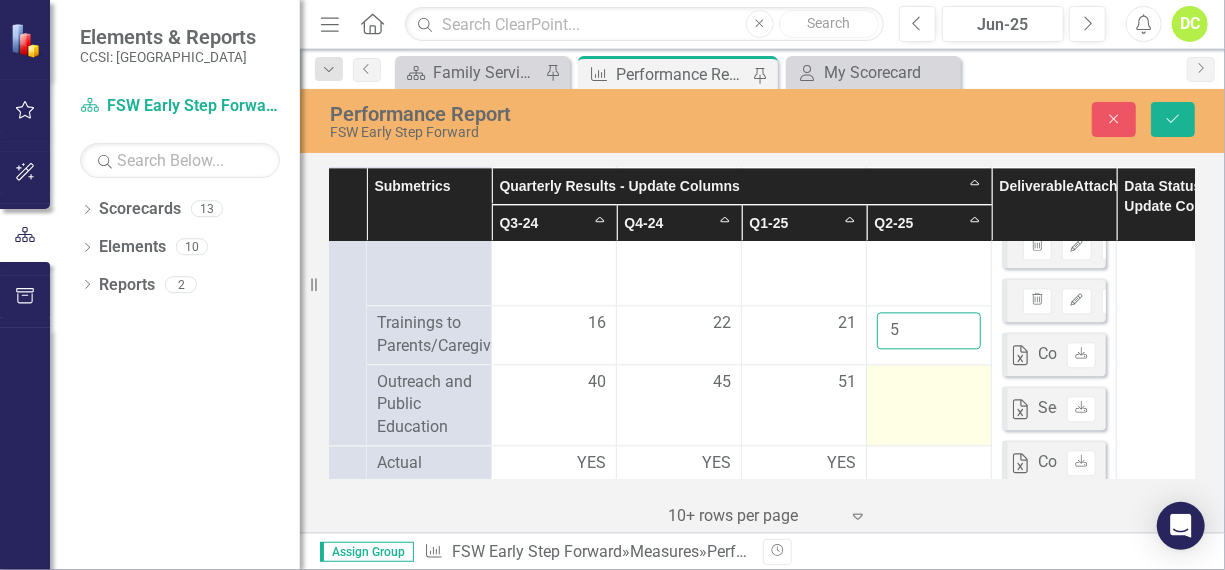 type on "5" 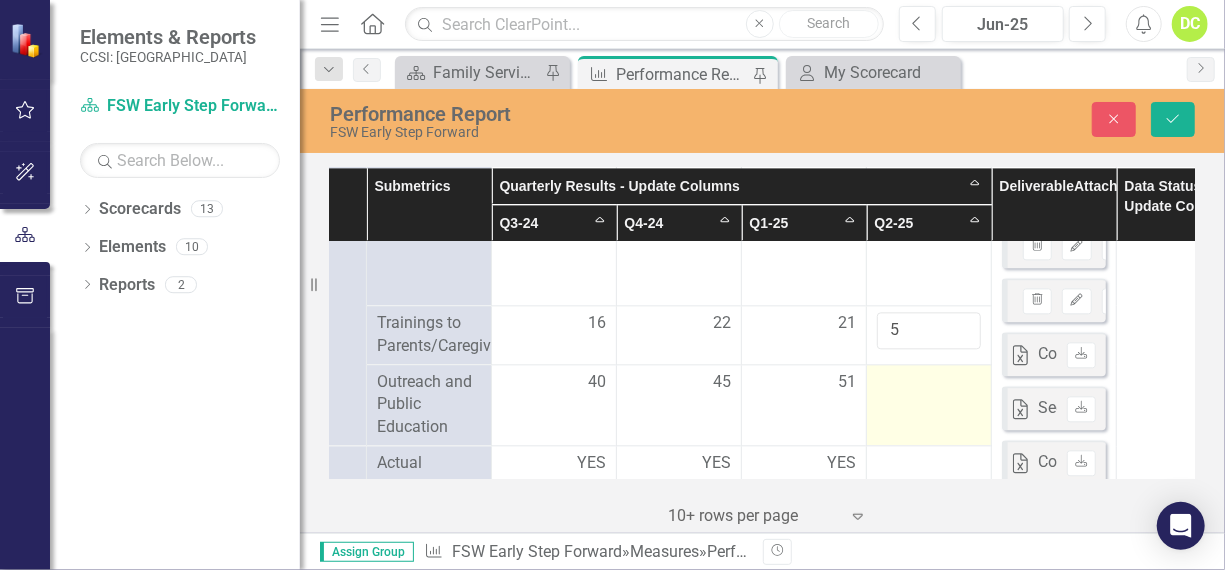 click at bounding box center [929, 383] 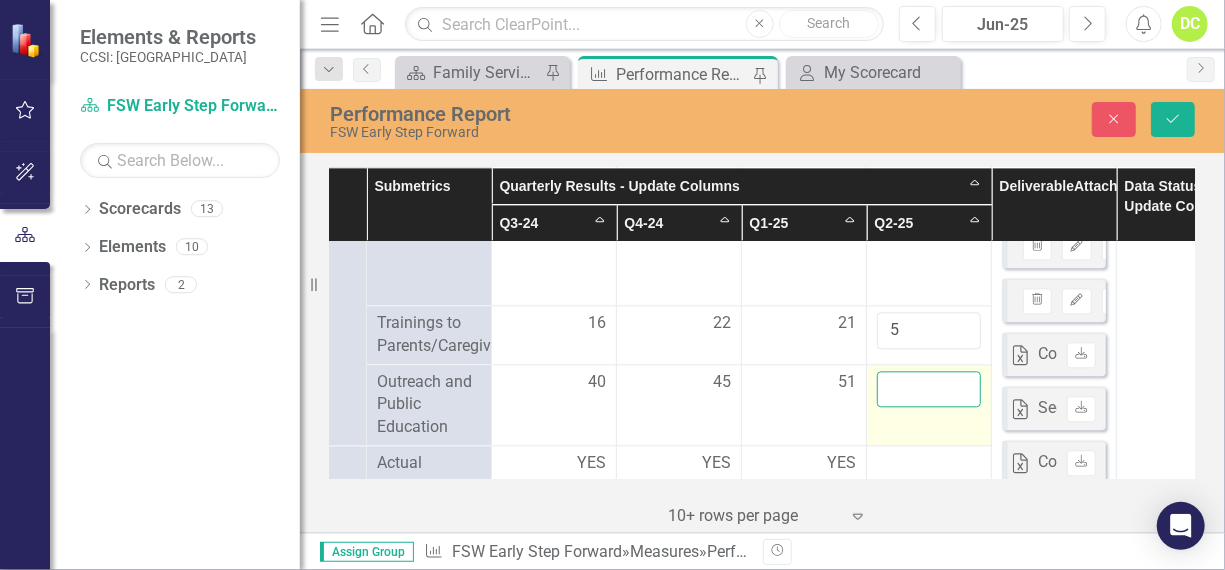 click at bounding box center (929, 389) 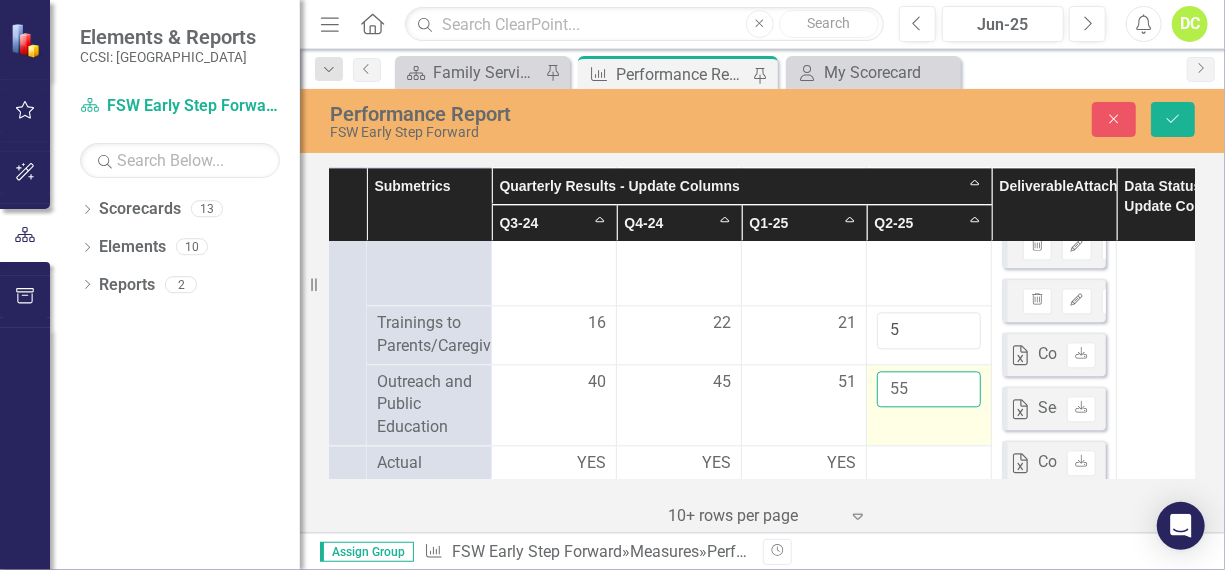 type on "55" 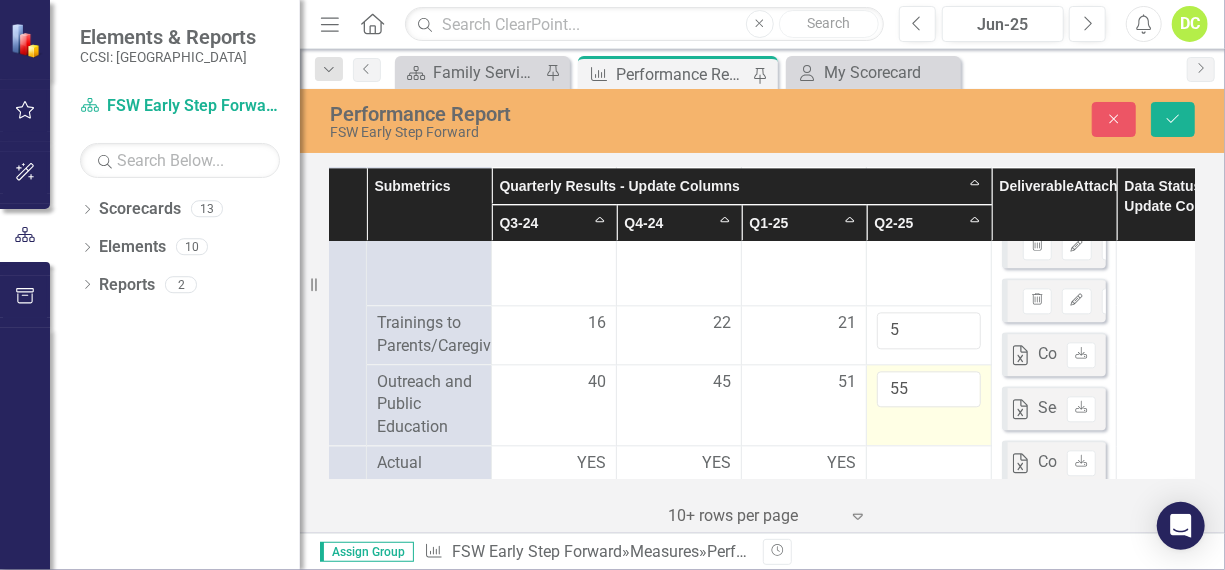 click on "55" at bounding box center [929, 405] 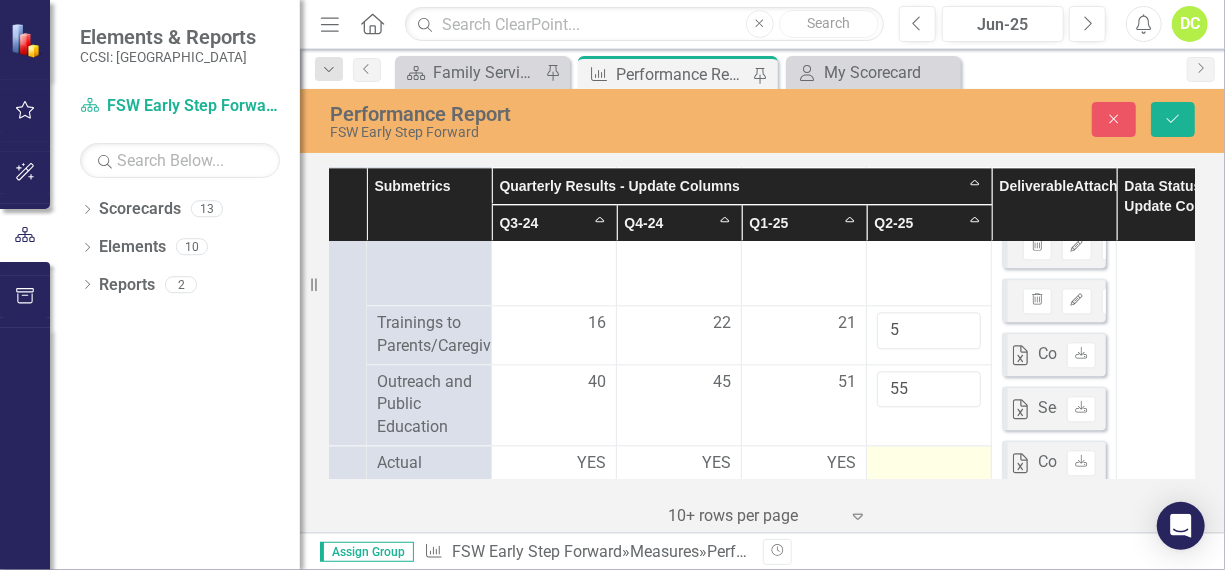 click at bounding box center (929, 464) 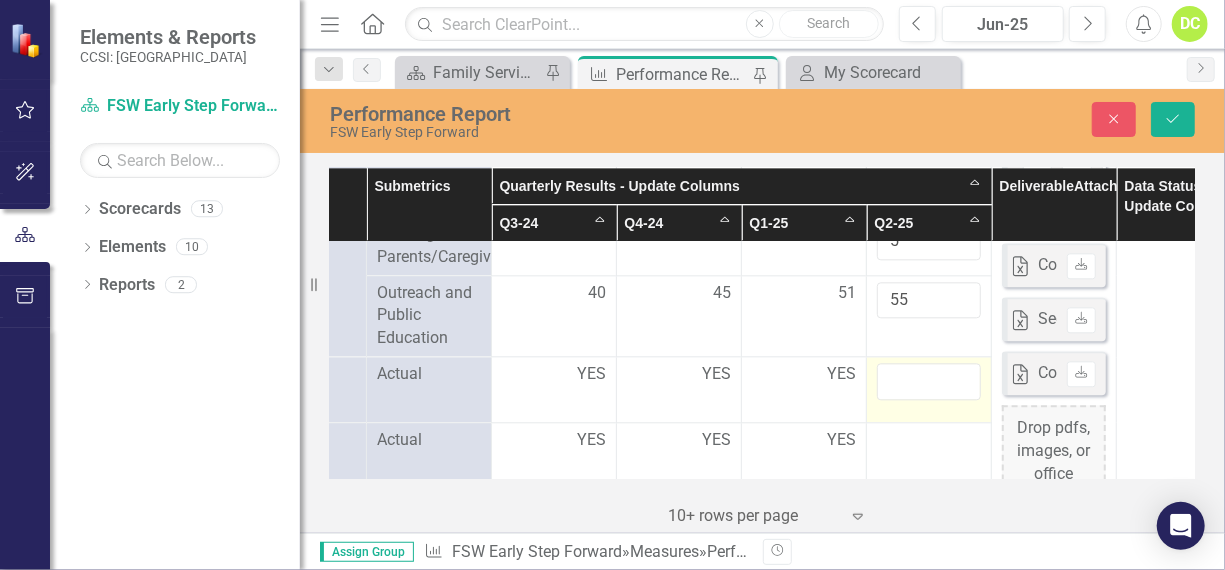 scroll, scrollTop: 2353, scrollLeft: 214, axis: both 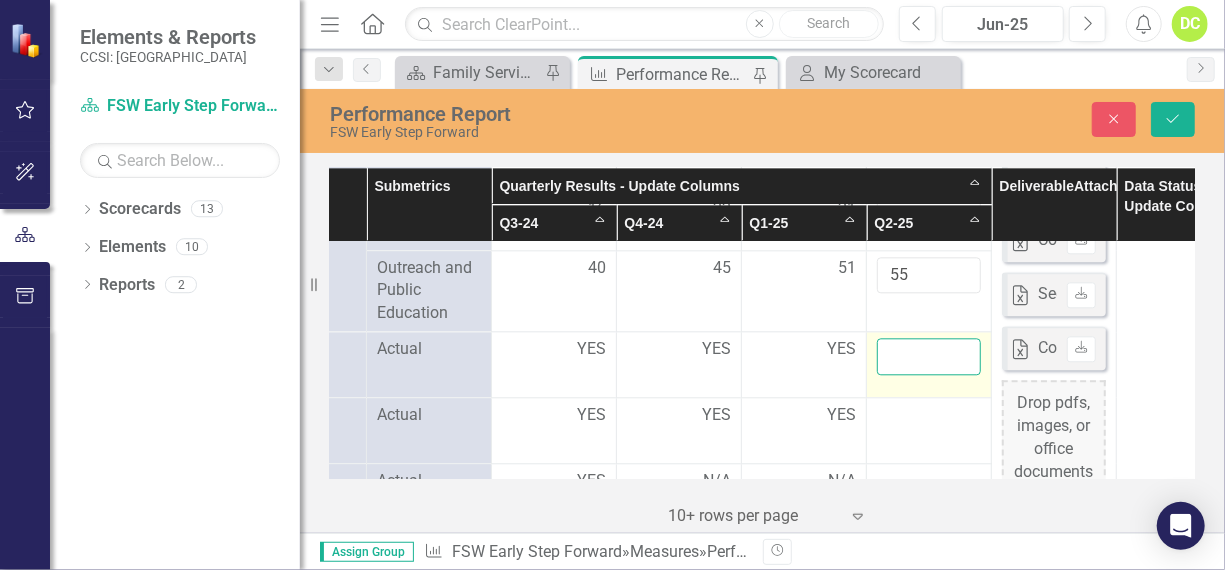 drag, startPoint x: 941, startPoint y: 353, endPoint x: 929, endPoint y: 342, distance: 16.27882 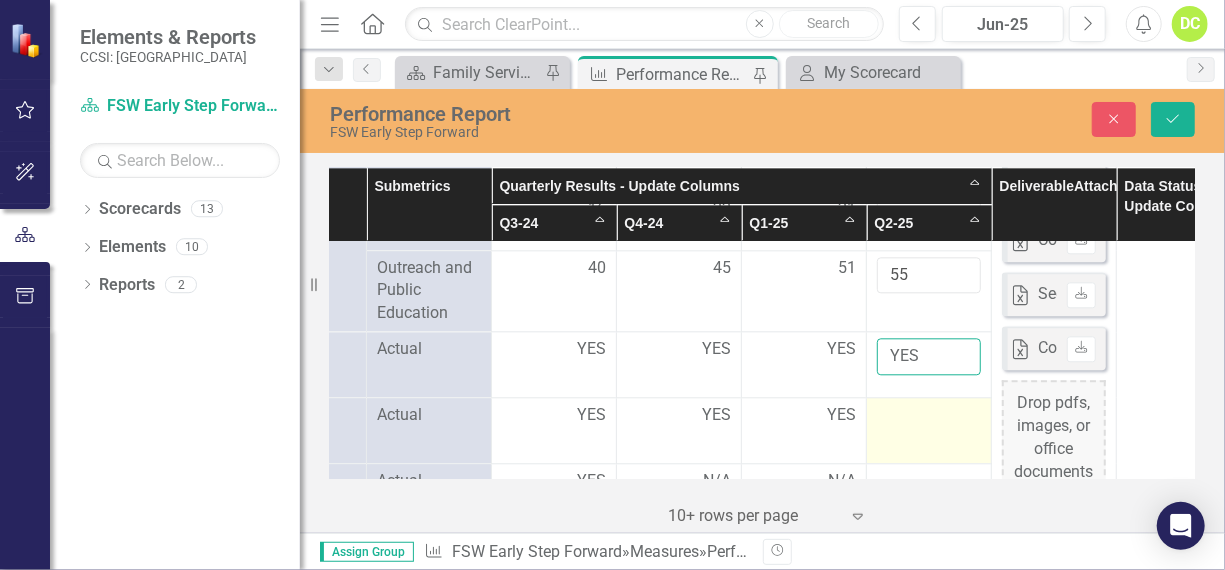 type on "YES" 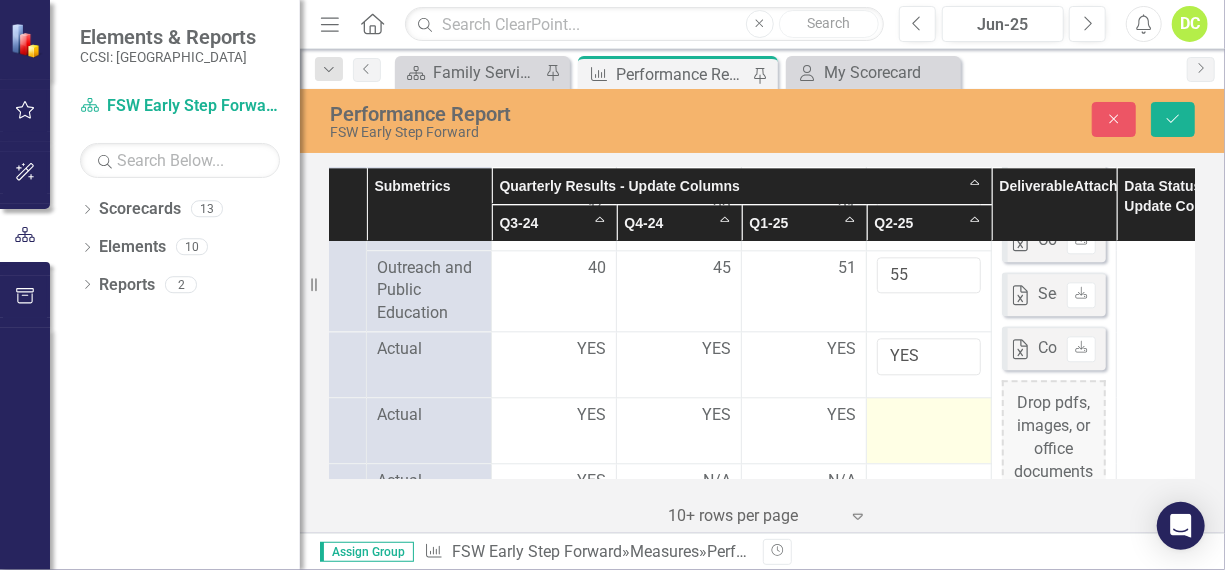 click at bounding box center [929, 416] 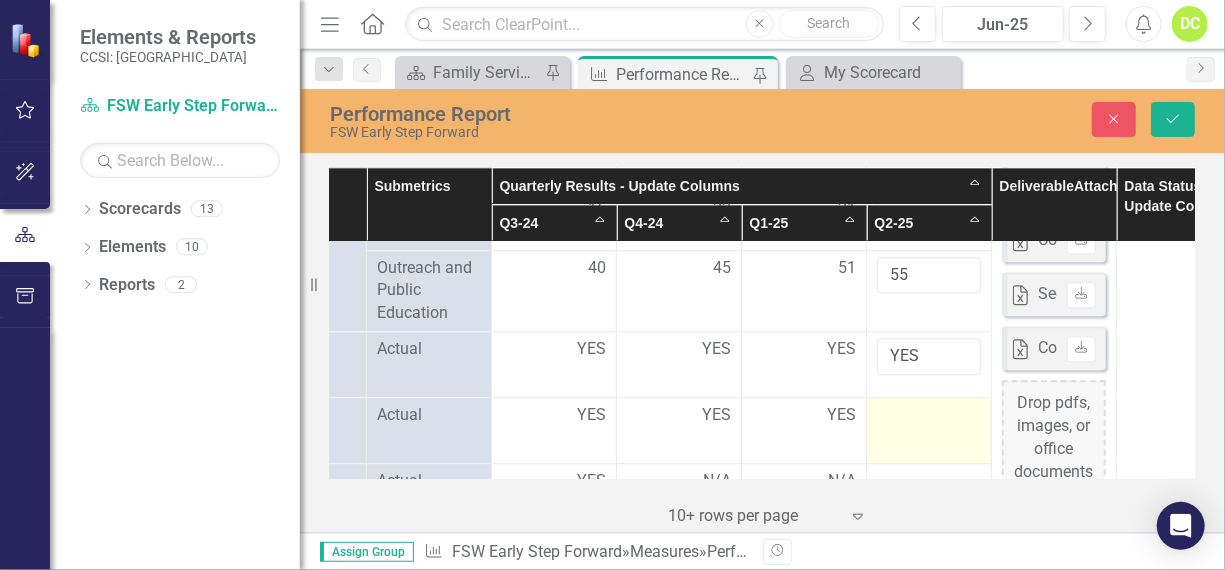 click at bounding box center (929, 416) 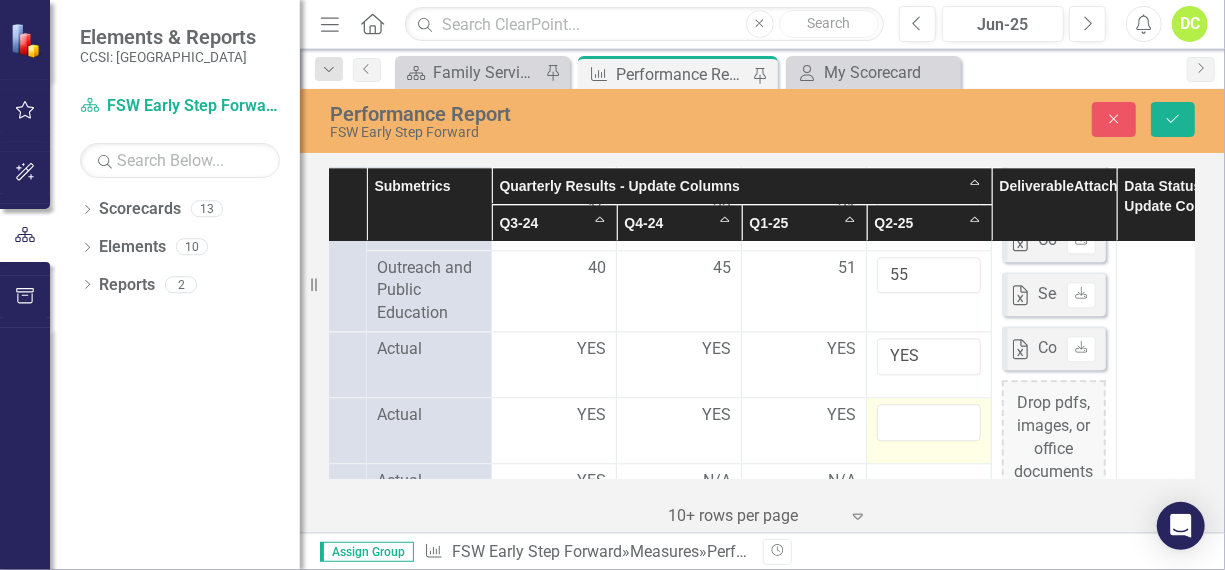 click at bounding box center [929, 422] 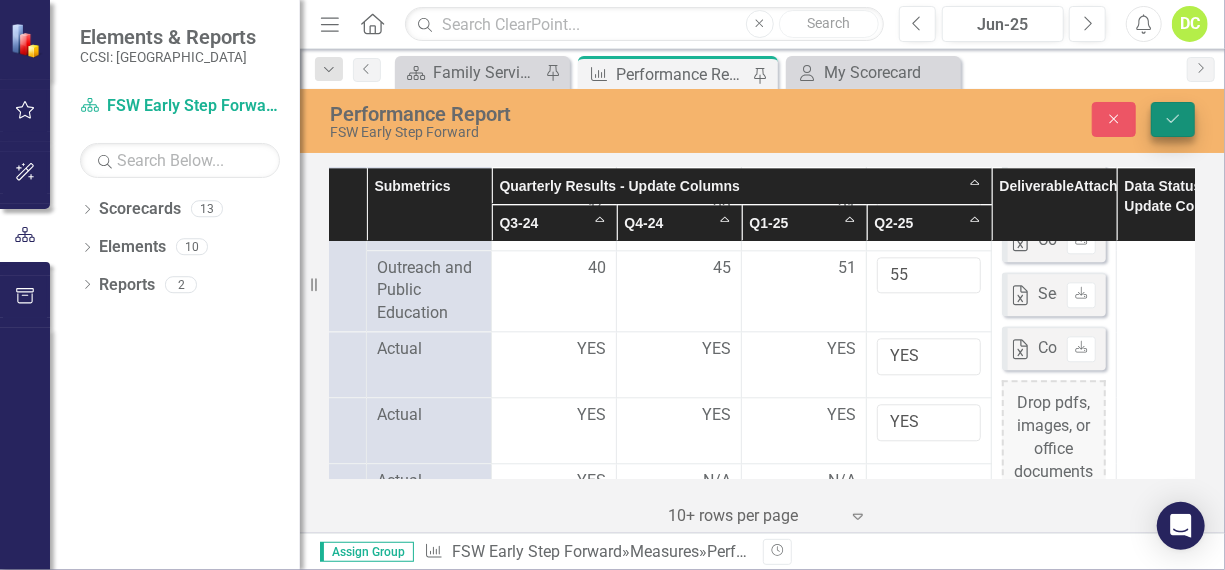 type on "YES" 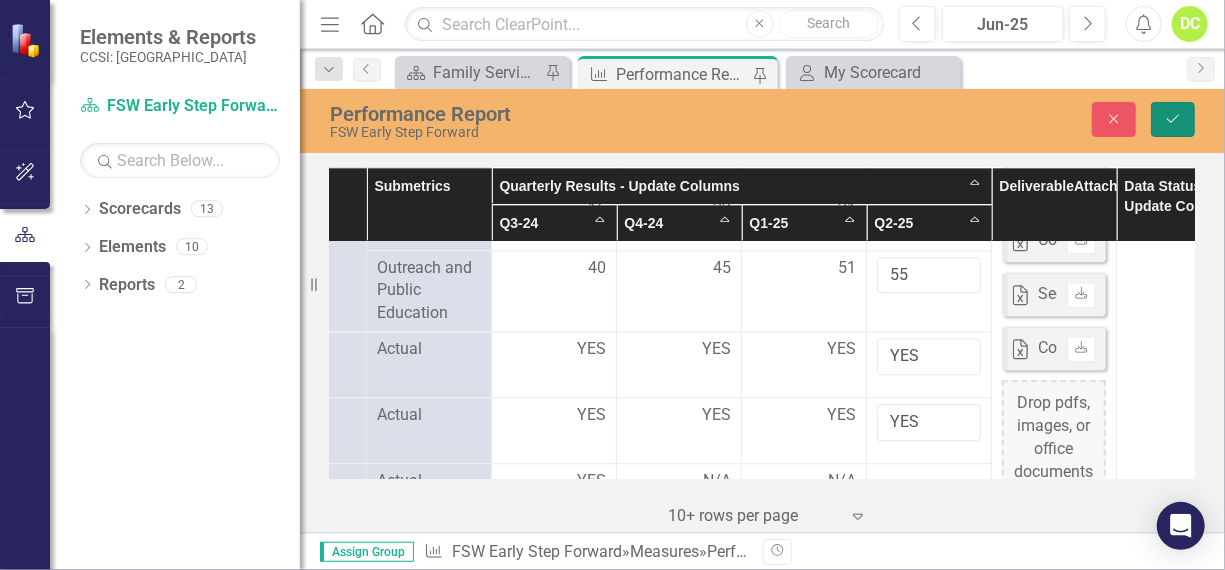 click on "Save" at bounding box center (1173, 119) 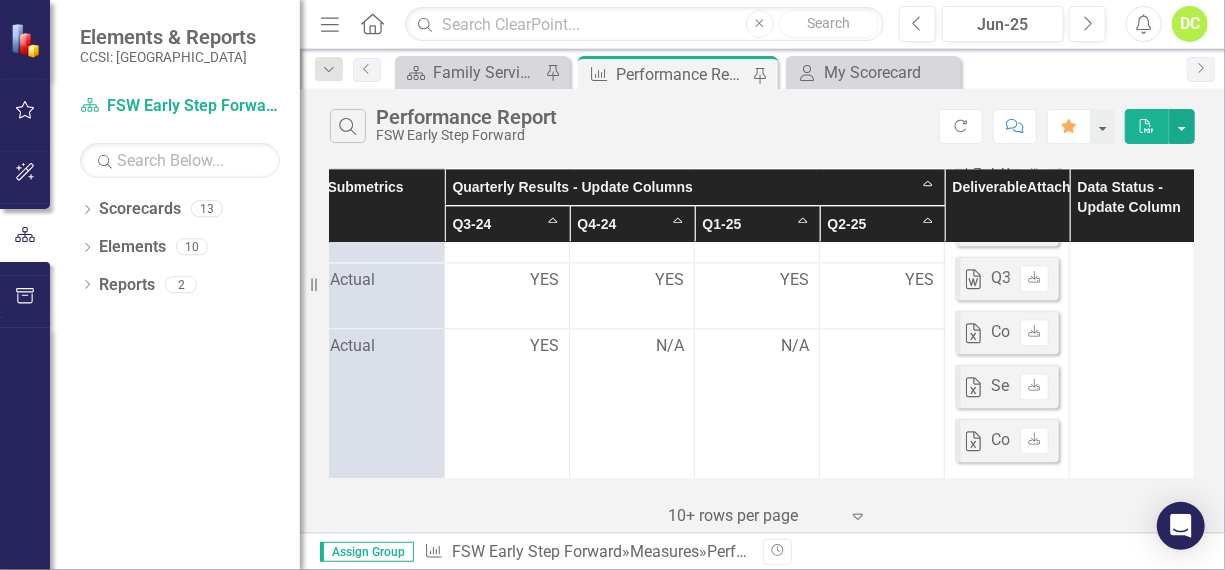 scroll, scrollTop: 2239, scrollLeft: 275, axis: both 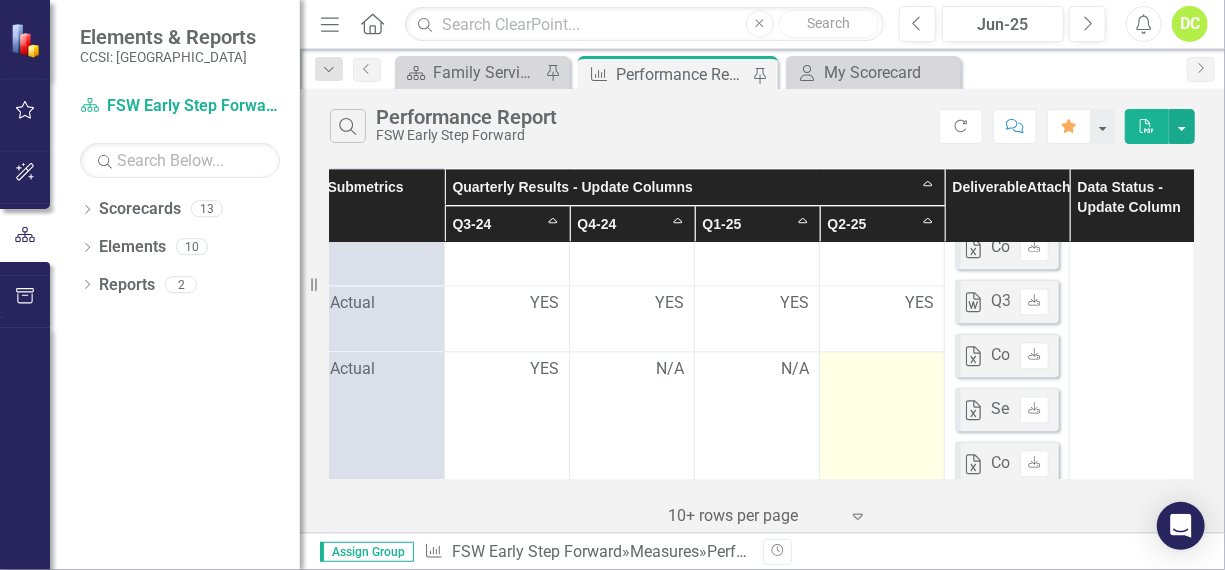 click at bounding box center [882, 370] 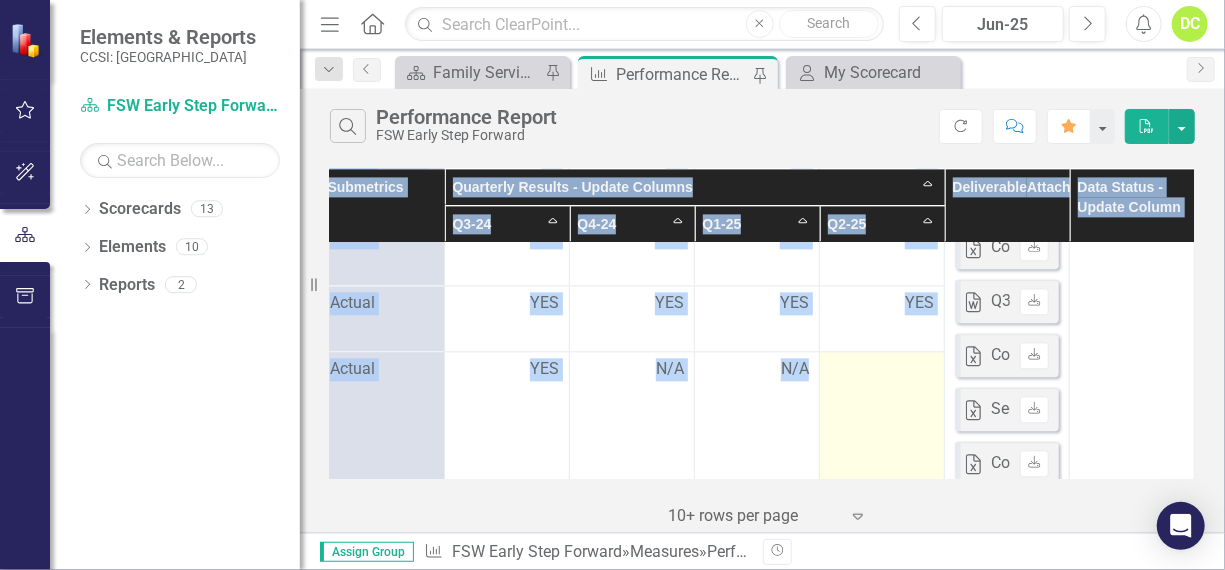 click at bounding box center [882, 370] 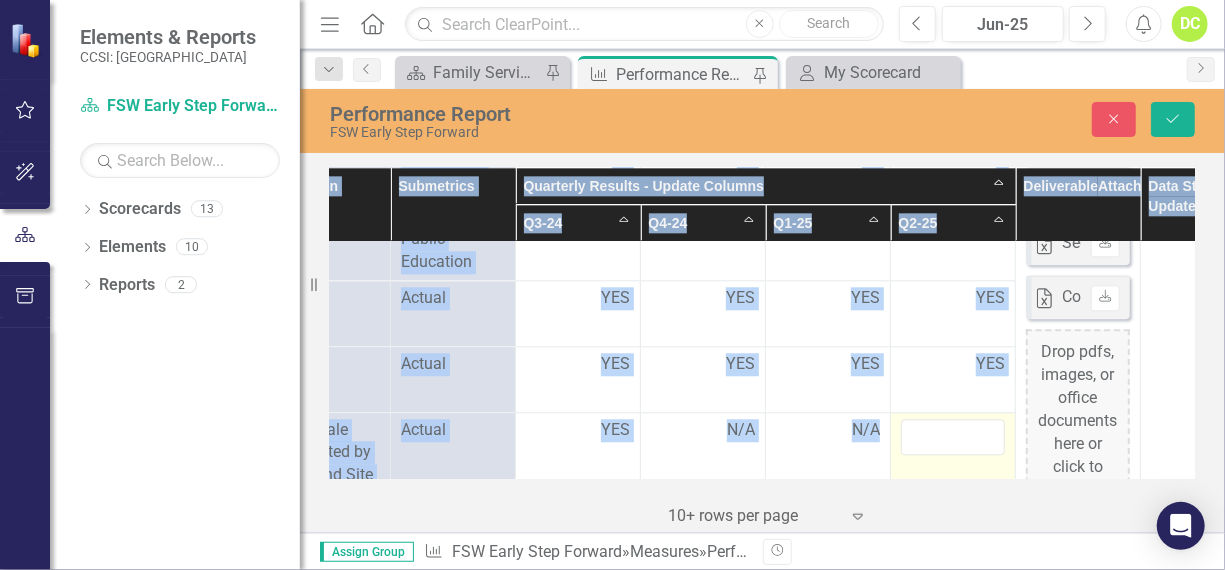 scroll, scrollTop: 2404, scrollLeft: 192, axis: both 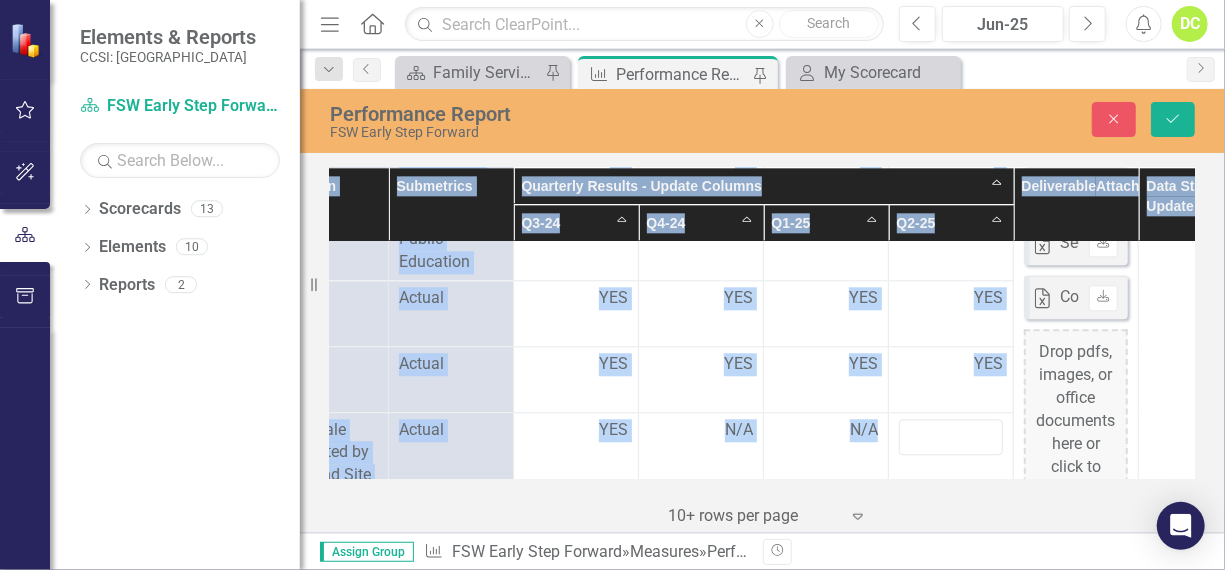 click on "Actual" at bounding box center [451, 379] 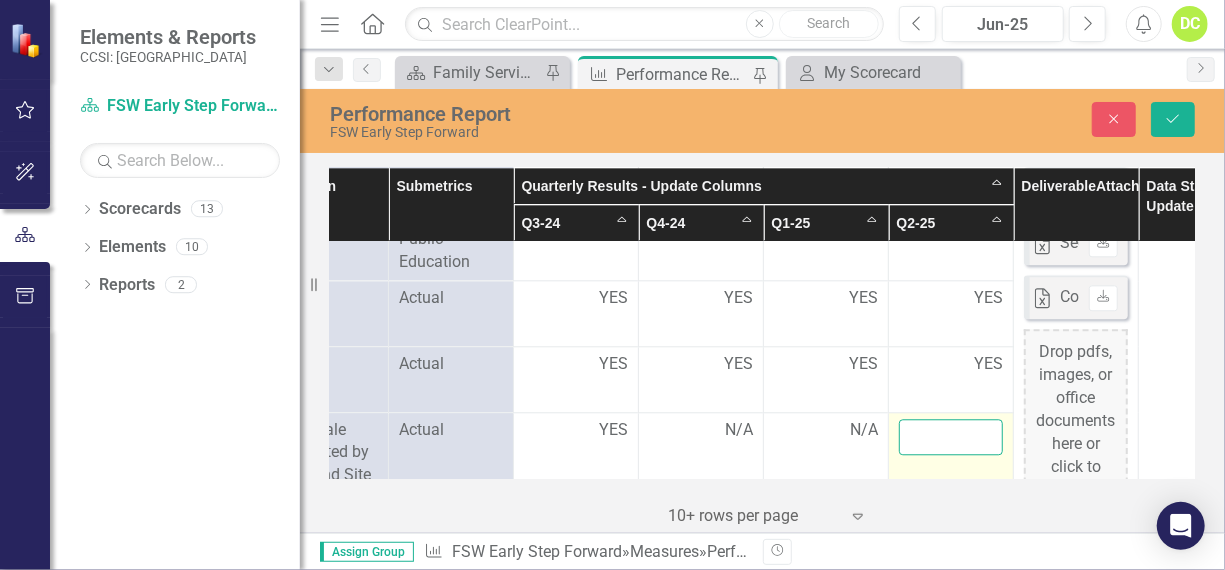click at bounding box center (951, 437) 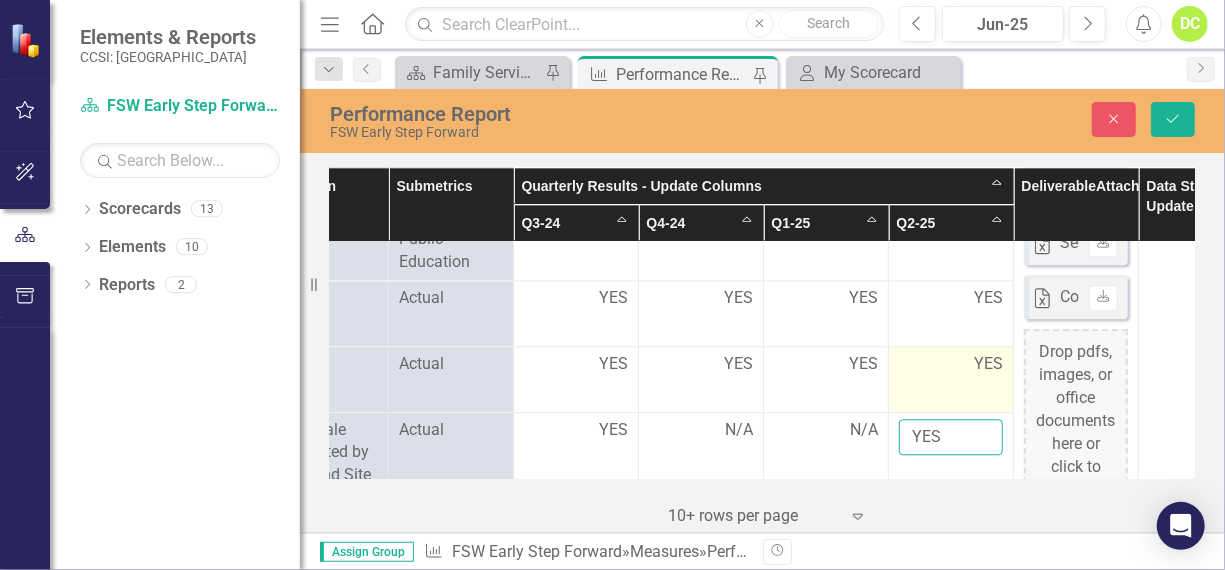 type on "YES" 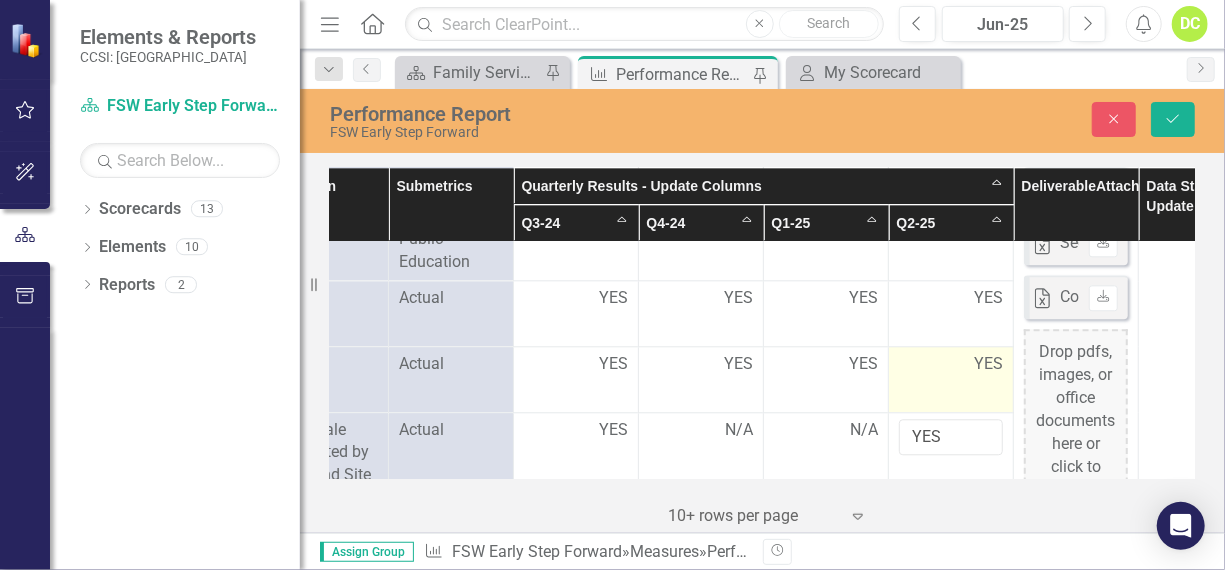 click on "YES" at bounding box center [951, 379] 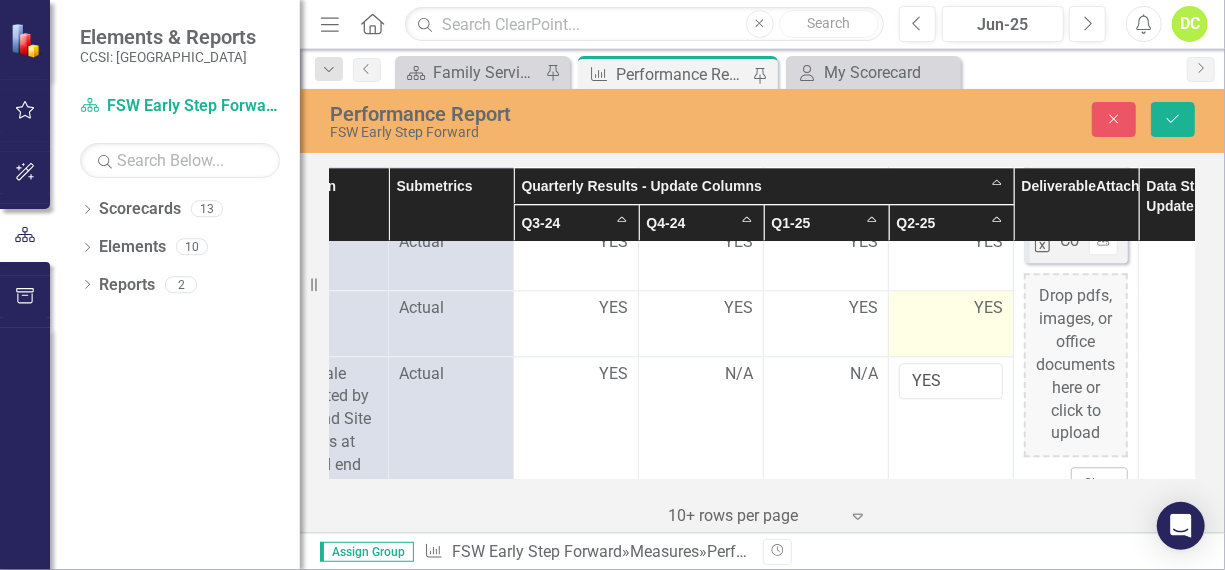 scroll, scrollTop: 2498, scrollLeft: 192, axis: both 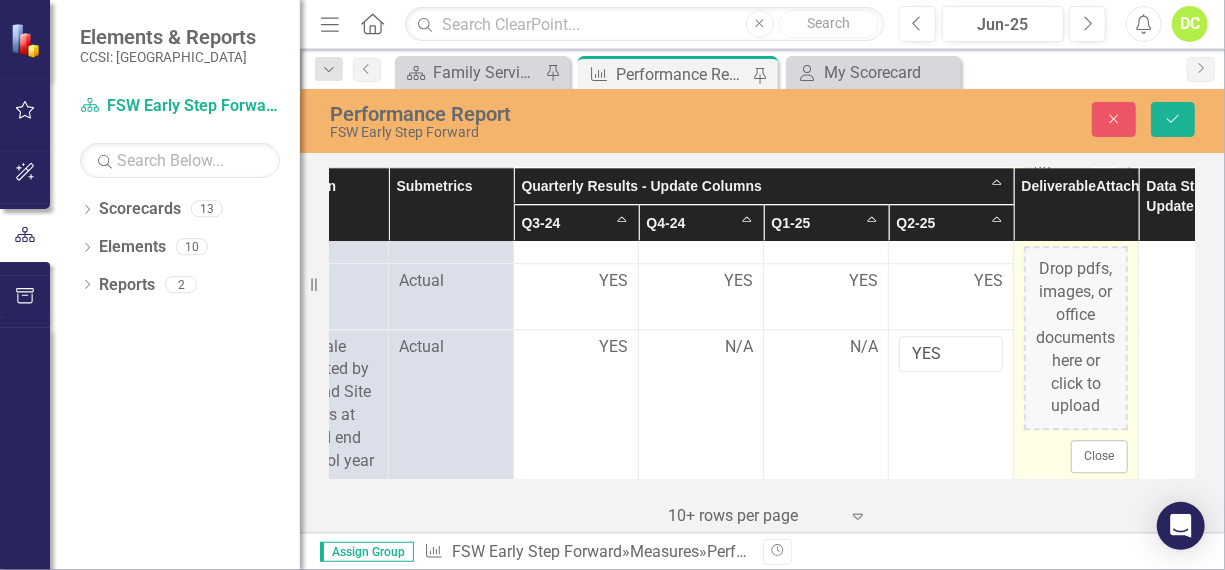 click on "Drop pdfs, images, or office documents here or click to upload" at bounding box center (1076, 338) 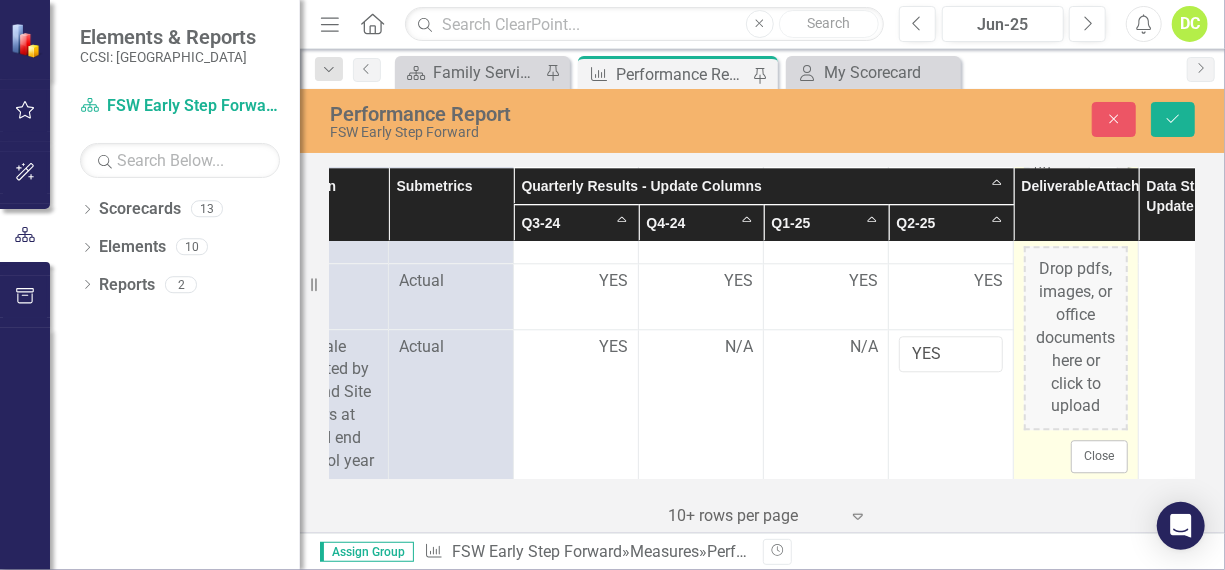 click on "Drop pdfs, images, or office documents here or click to upload" at bounding box center [1076, 338] 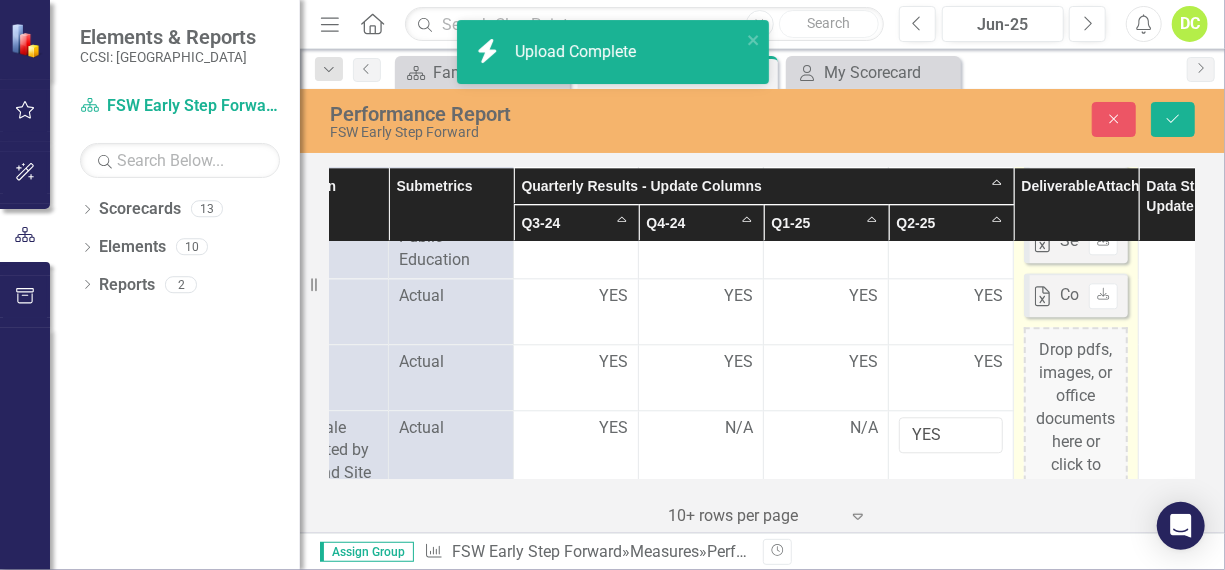 scroll, scrollTop: 2498, scrollLeft: 192, axis: both 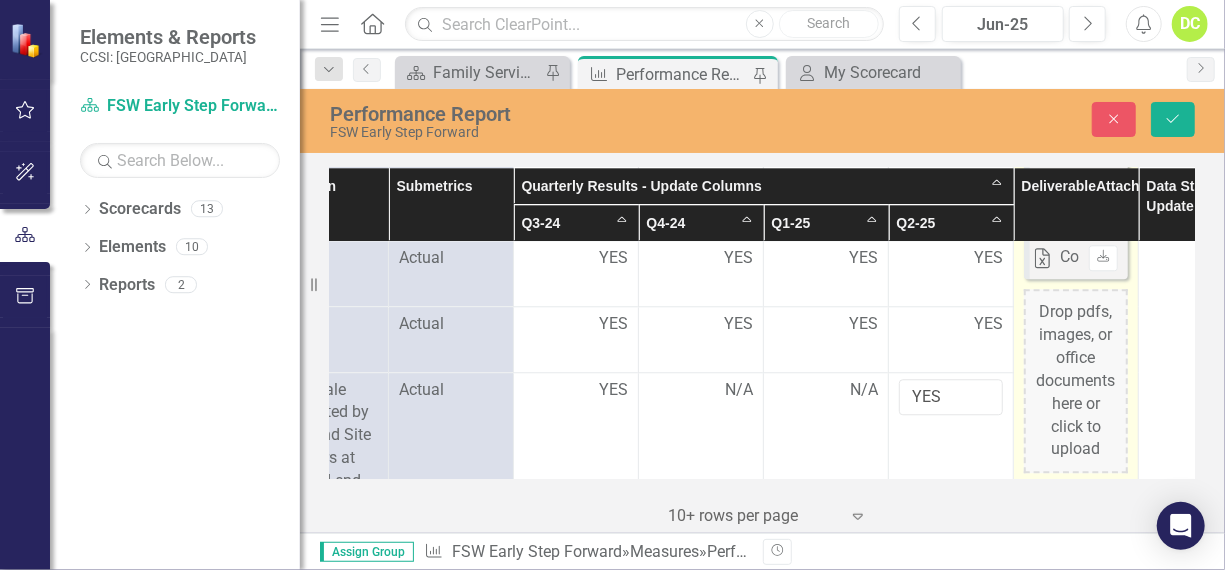 click on "Drop pdfs, images, or office documents here or click to upload" at bounding box center [1076, 381] 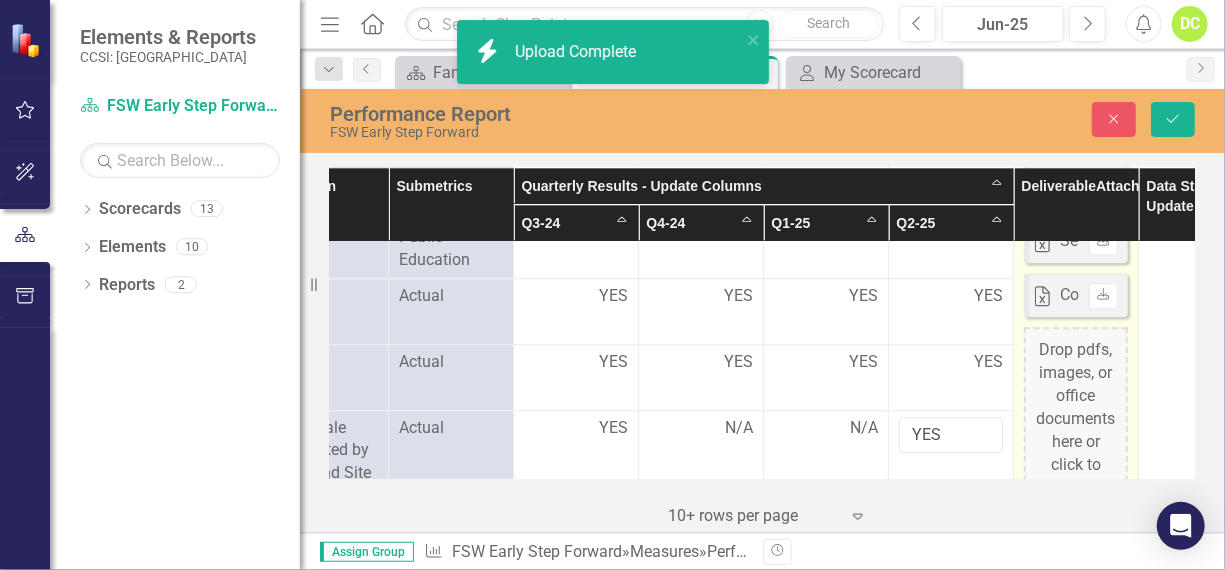 scroll, scrollTop: 2498, scrollLeft: 192, axis: both 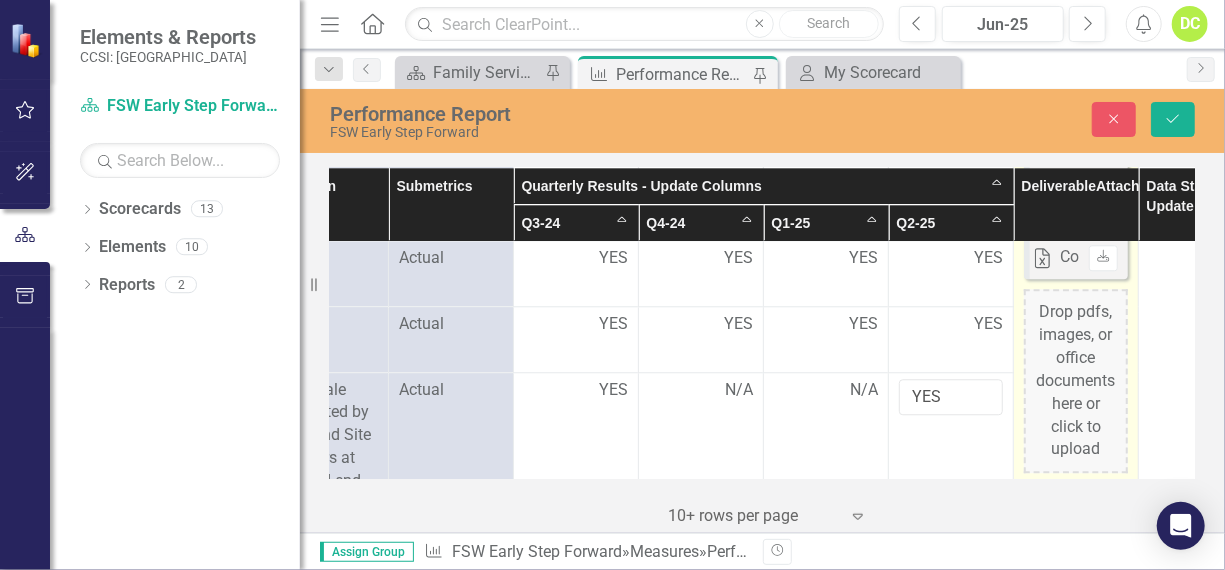 click on "Drop pdfs, images, or office documents here or click to upload" at bounding box center [1076, 381] 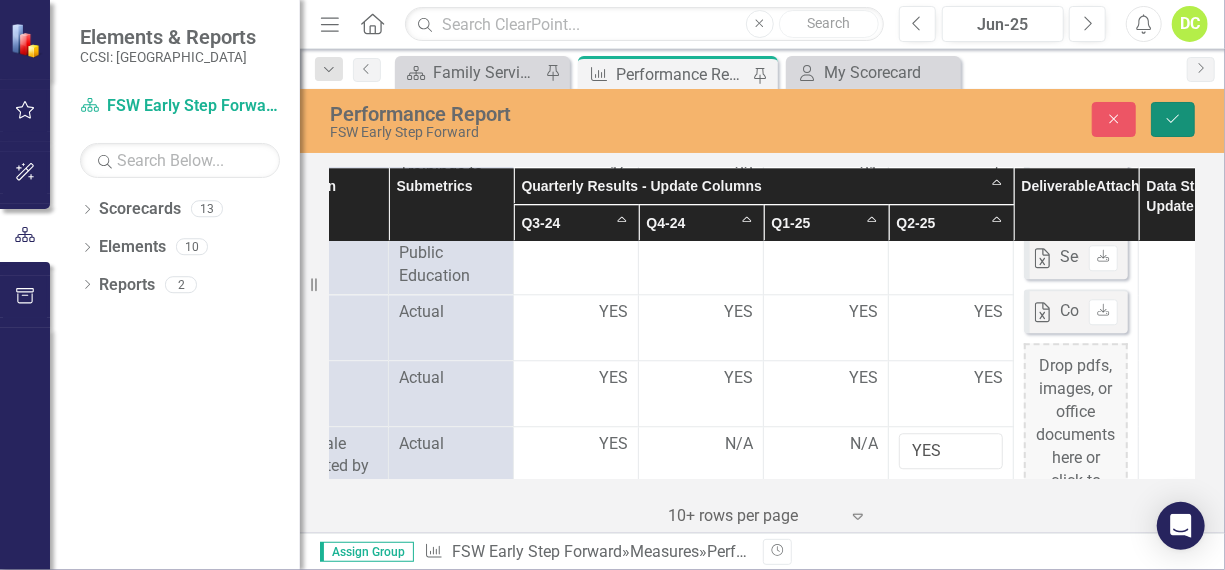 click on "Save" 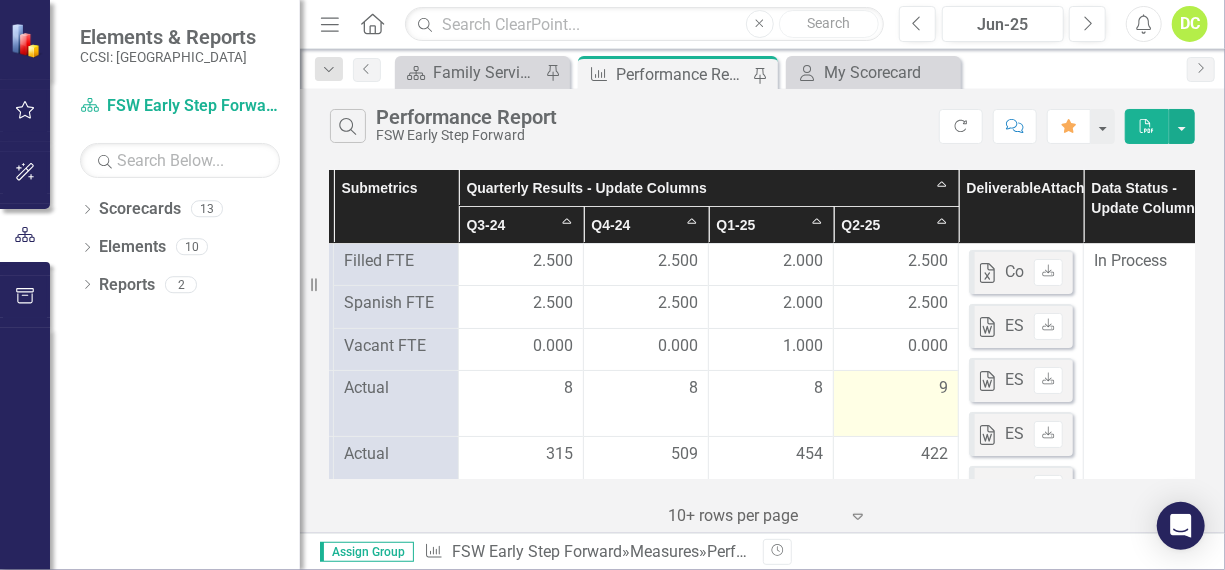 scroll, scrollTop: 0, scrollLeft: 275, axis: horizontal 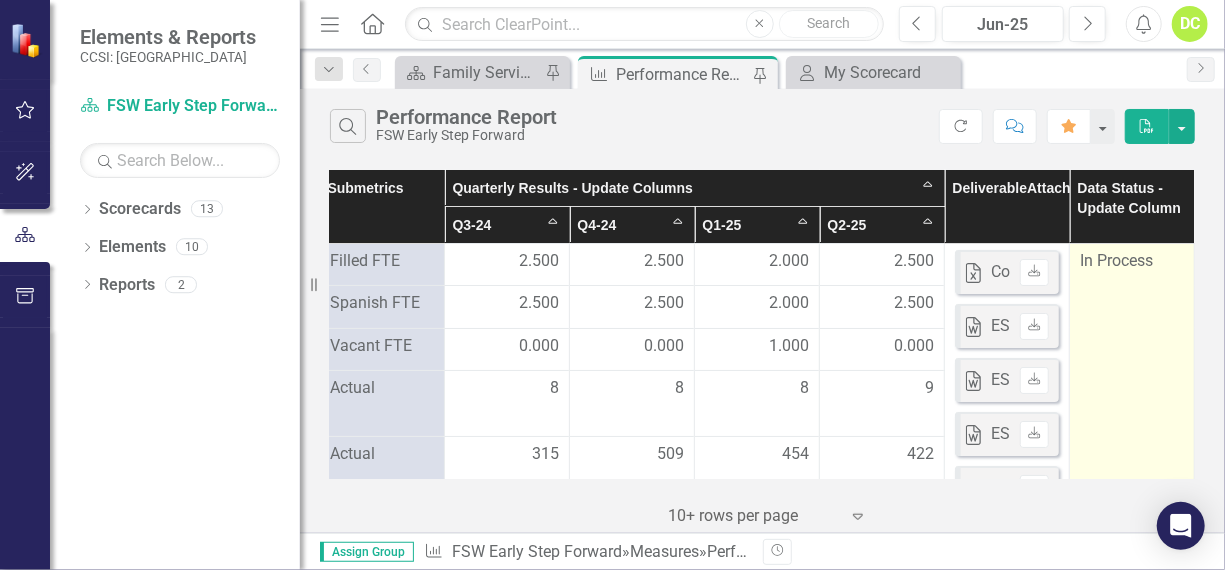 click on "In Process" at bounding box center [1116, 260] 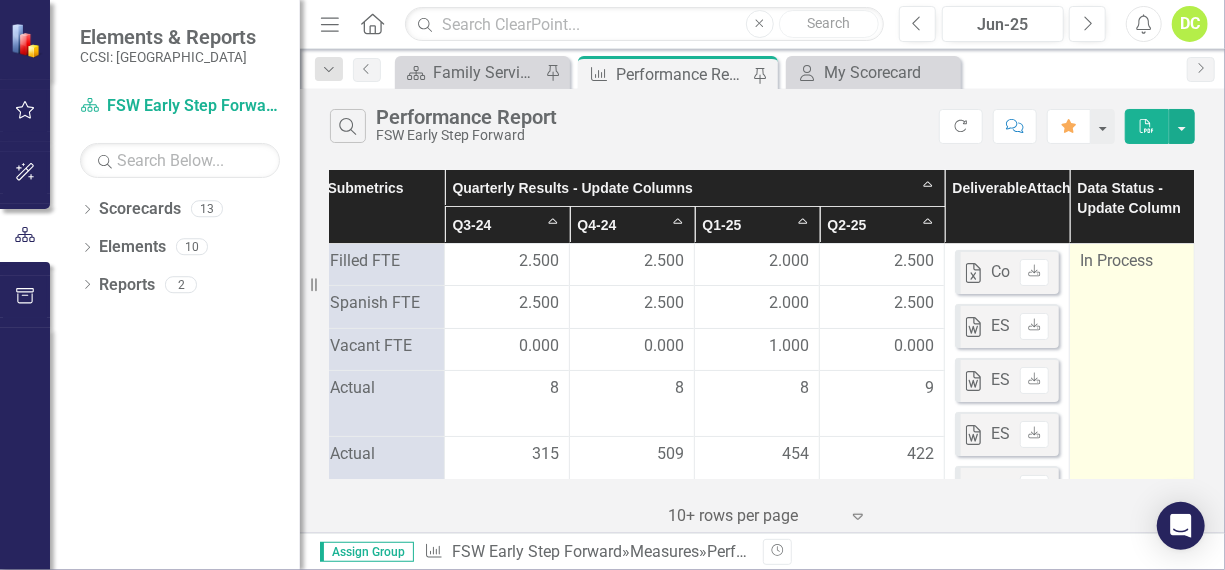 click on "In Process" at bounding box center (1116, 260) 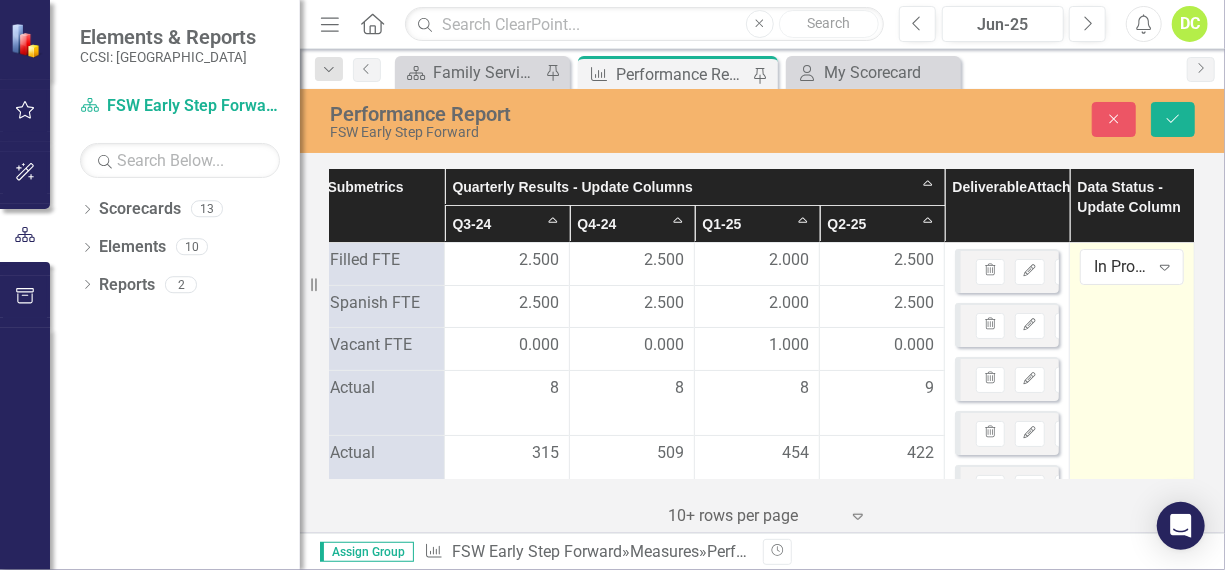 drag, startPoint x: 1123, startPoint y: 260, endPoint x: 1111, endPoint y: 320, distance: 61.188232 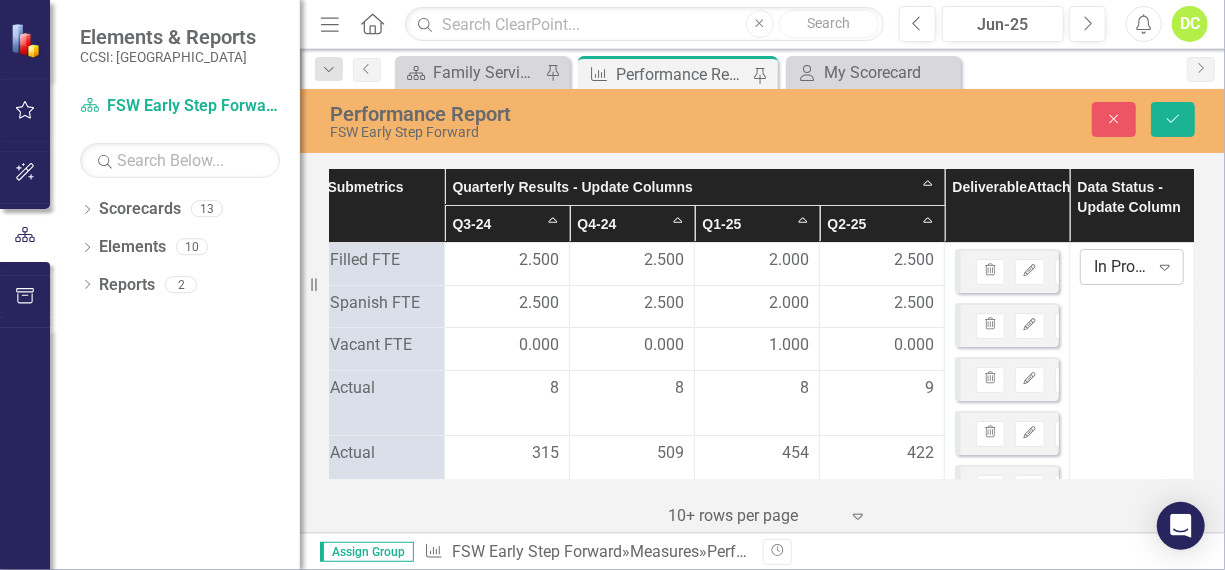 click on "Expand" 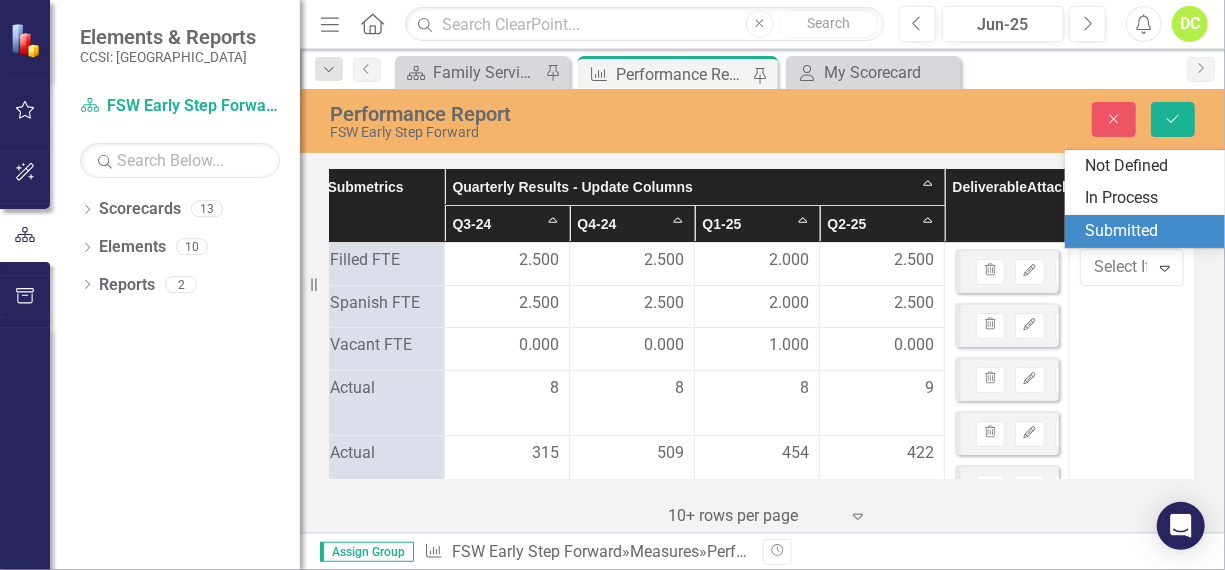 click on "Submitted" at bounding box center [1149, 231] 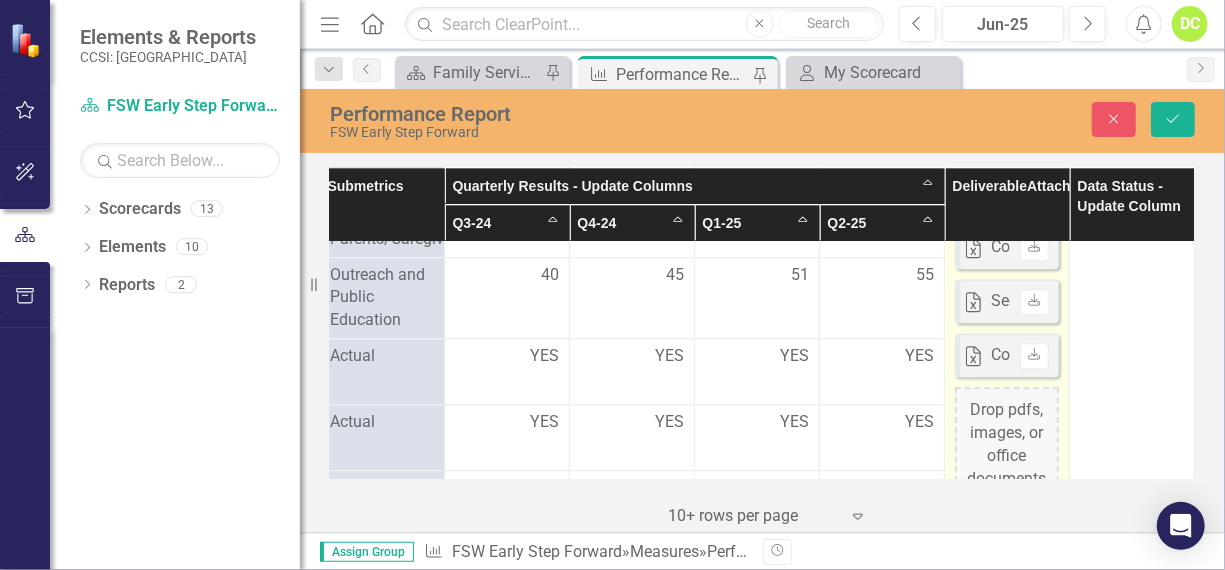 scroll, scrollTop: 2444, scrollLeft: 275, axis: both 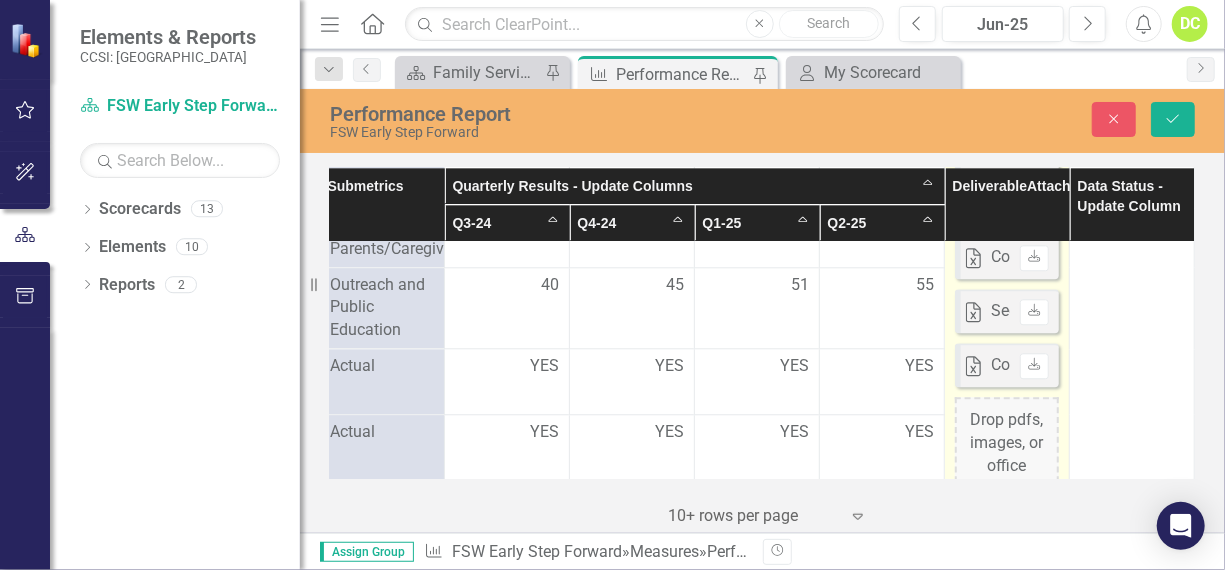 click on "Copy of Spreadsheet Q2-[PERSON_NAME].xlsx" at bounding box center (1154, 365) 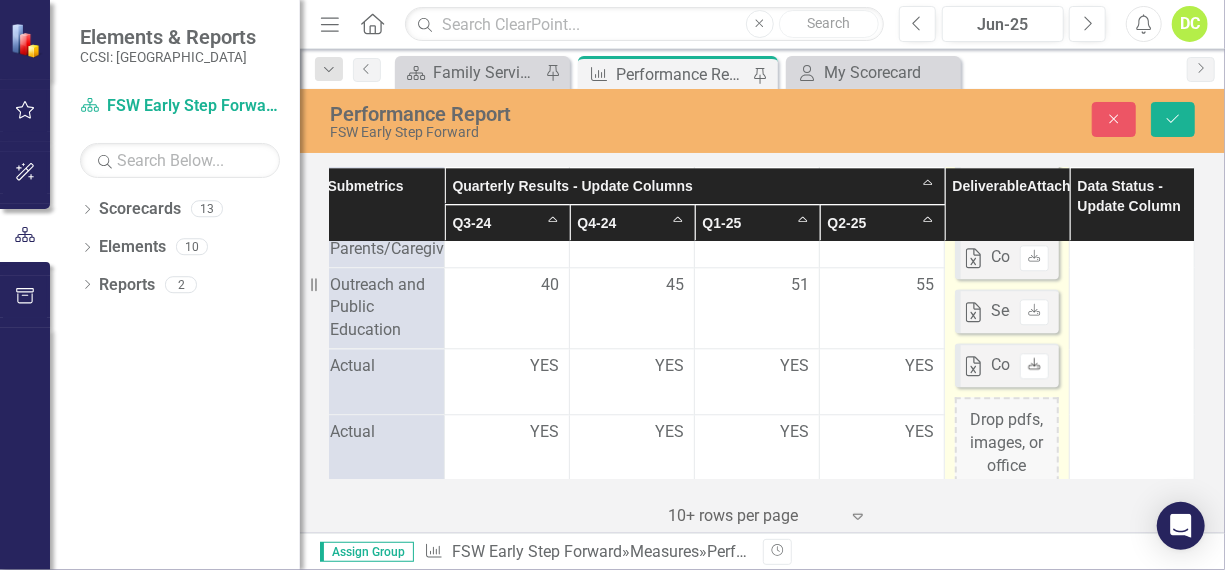 click on "Download" at bounding box center (1034, 366) 